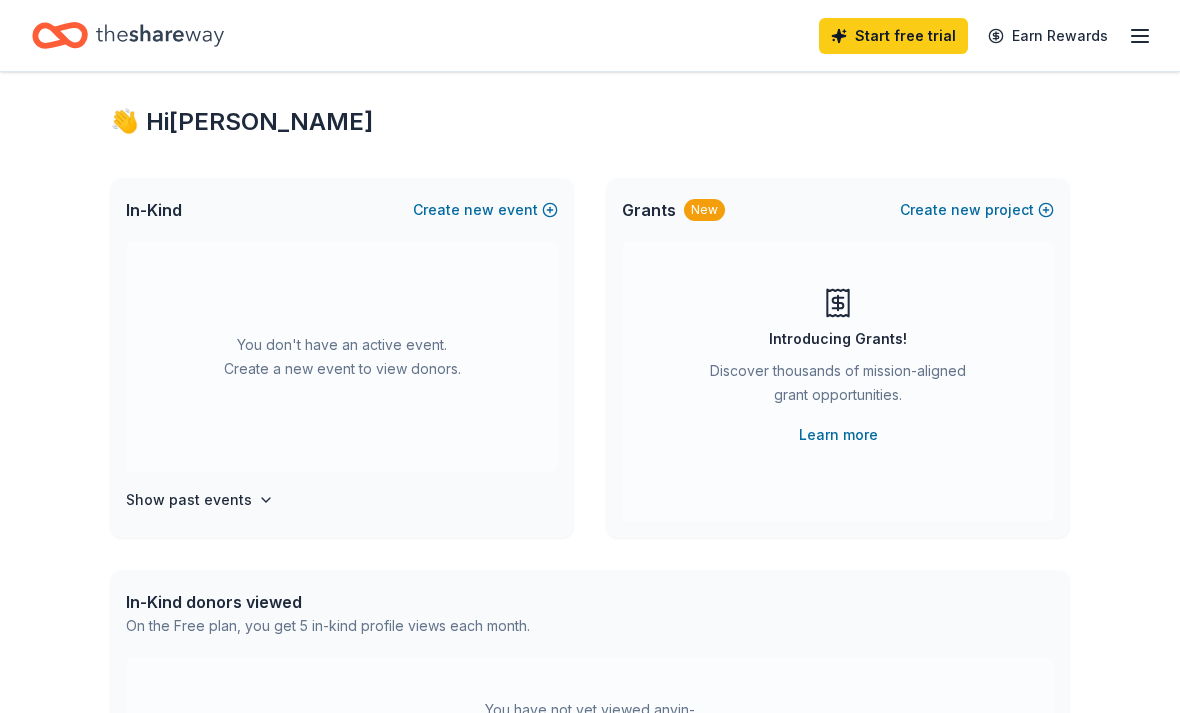 scroll, scrollTop: 0, scrollLeft: 0, axis: both 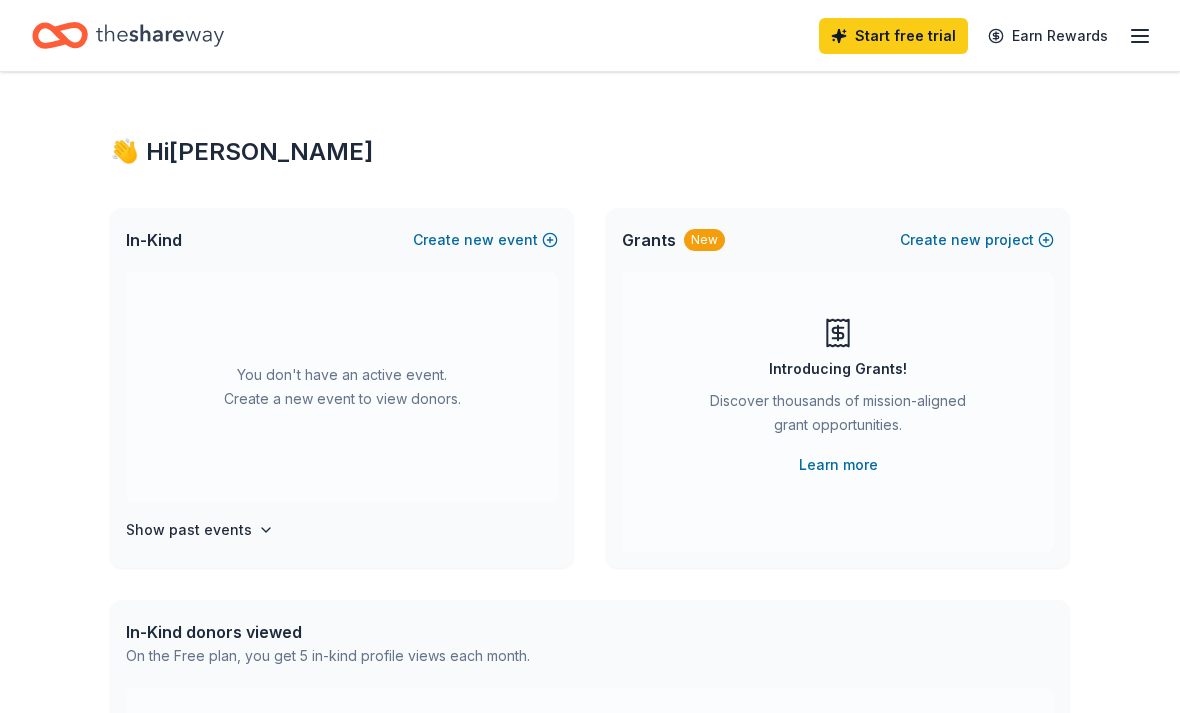 click on "Create  new  event" at bounding box center (485, 240) 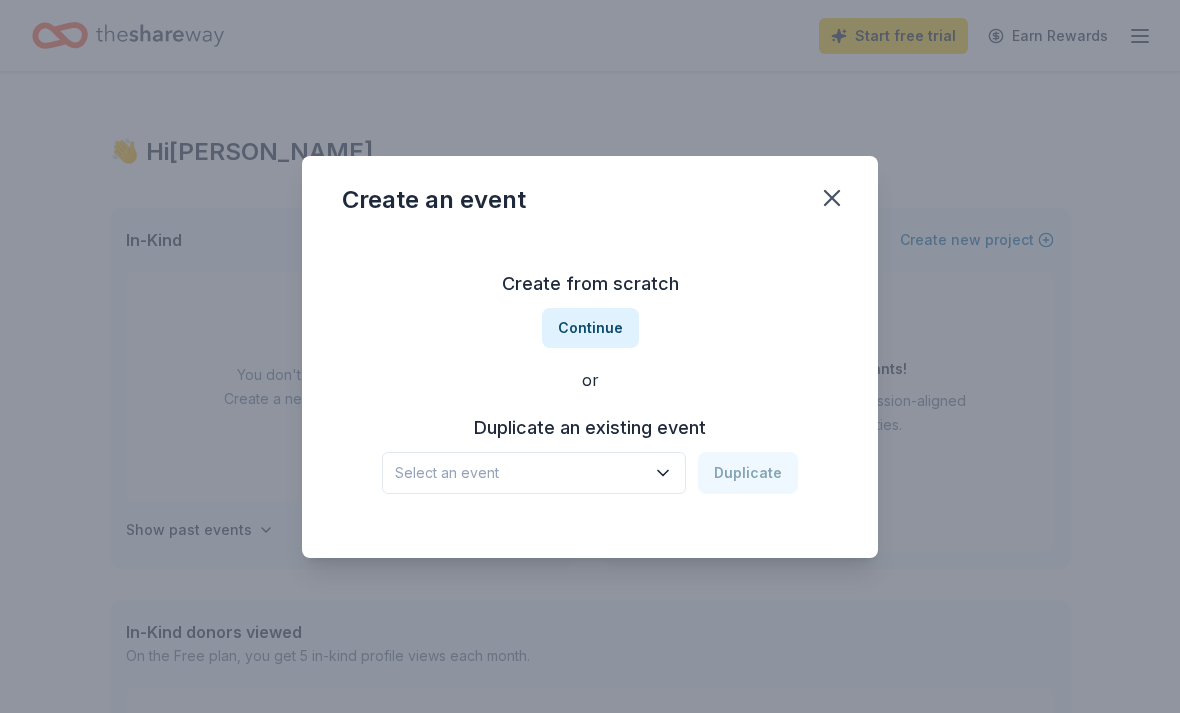 click on "Select an event" at bounding box center (520, 473) 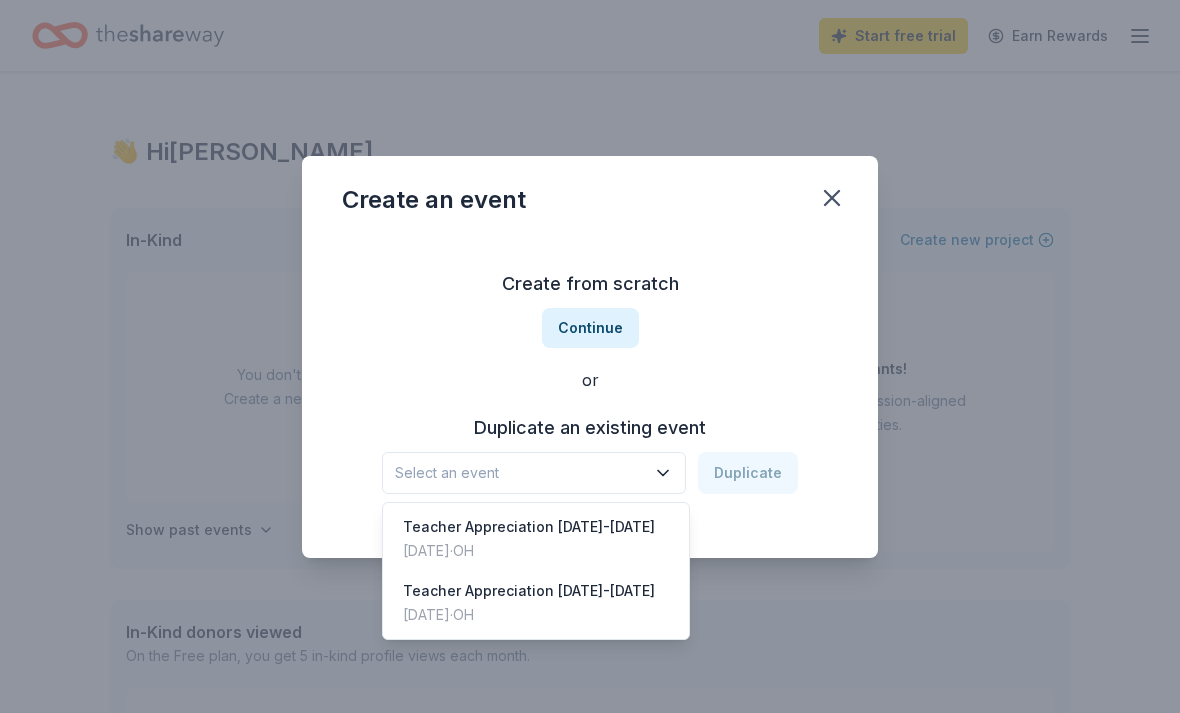 click on "[DATE]  ·  [GEOGRAPHIC_DATA]" at bounding box center (529, 551) 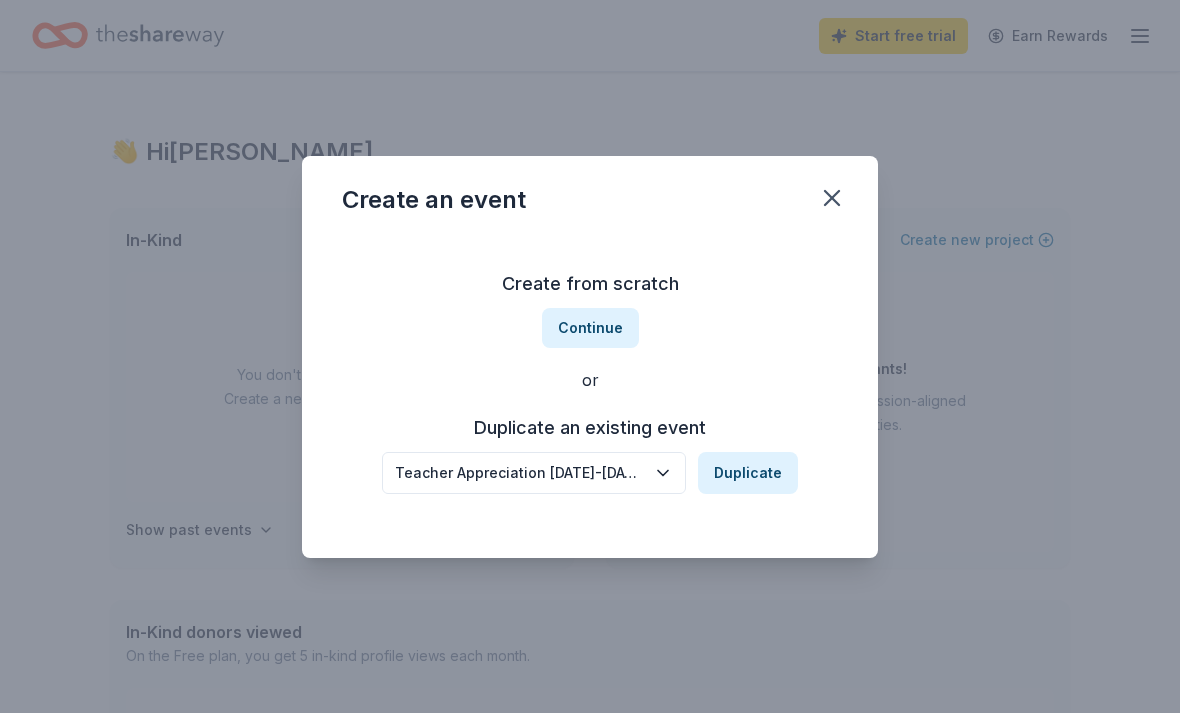 click on "Duplicate" at bounding box center (748, 473) 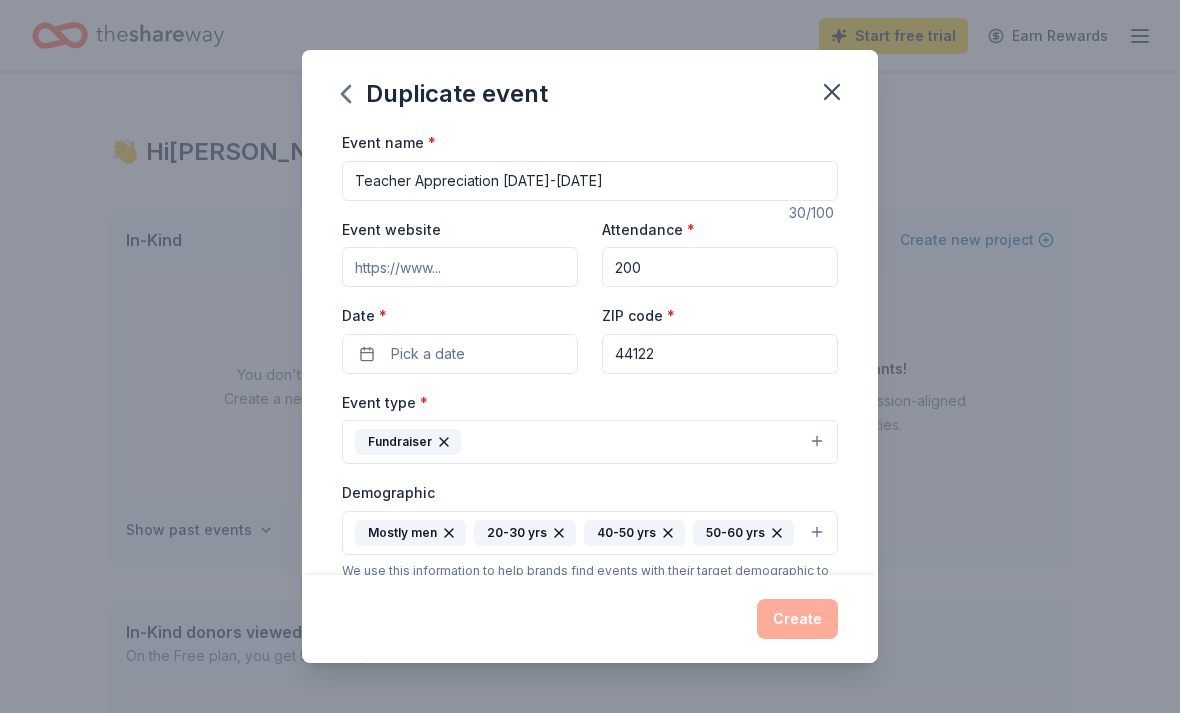 click on "Teacher Appreciation [DATE]-[DATE]" at bounding box center [590, 181] 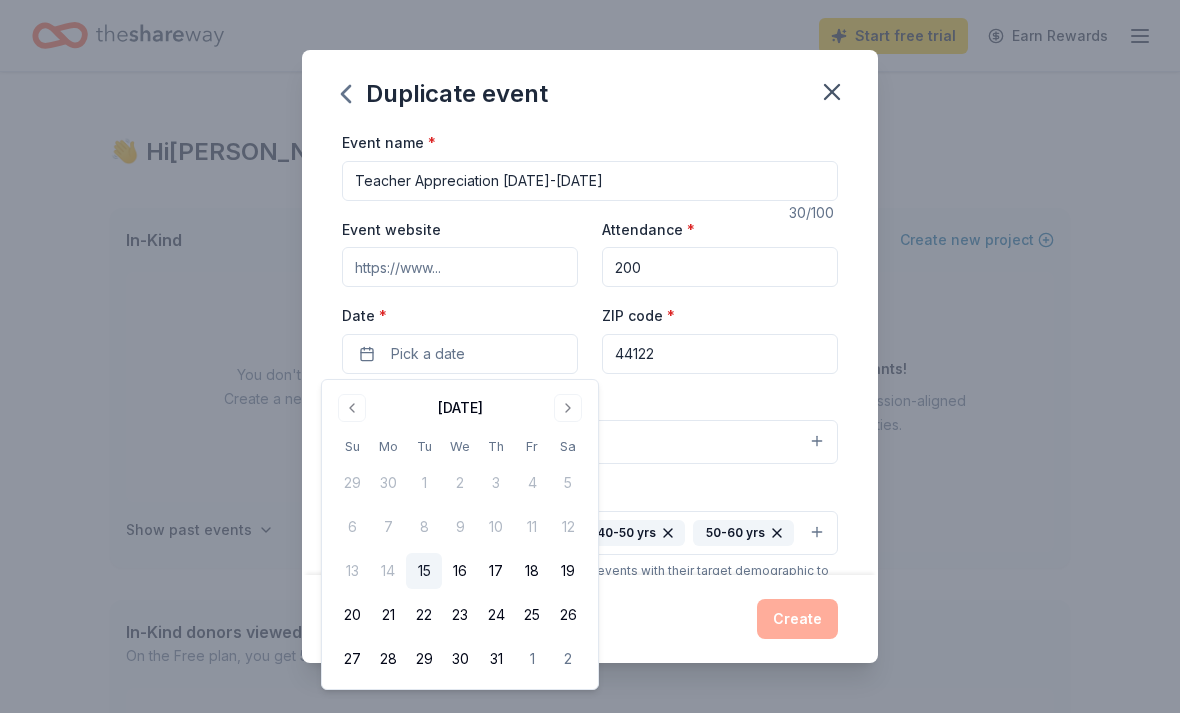click at bounding box center (568, 408) 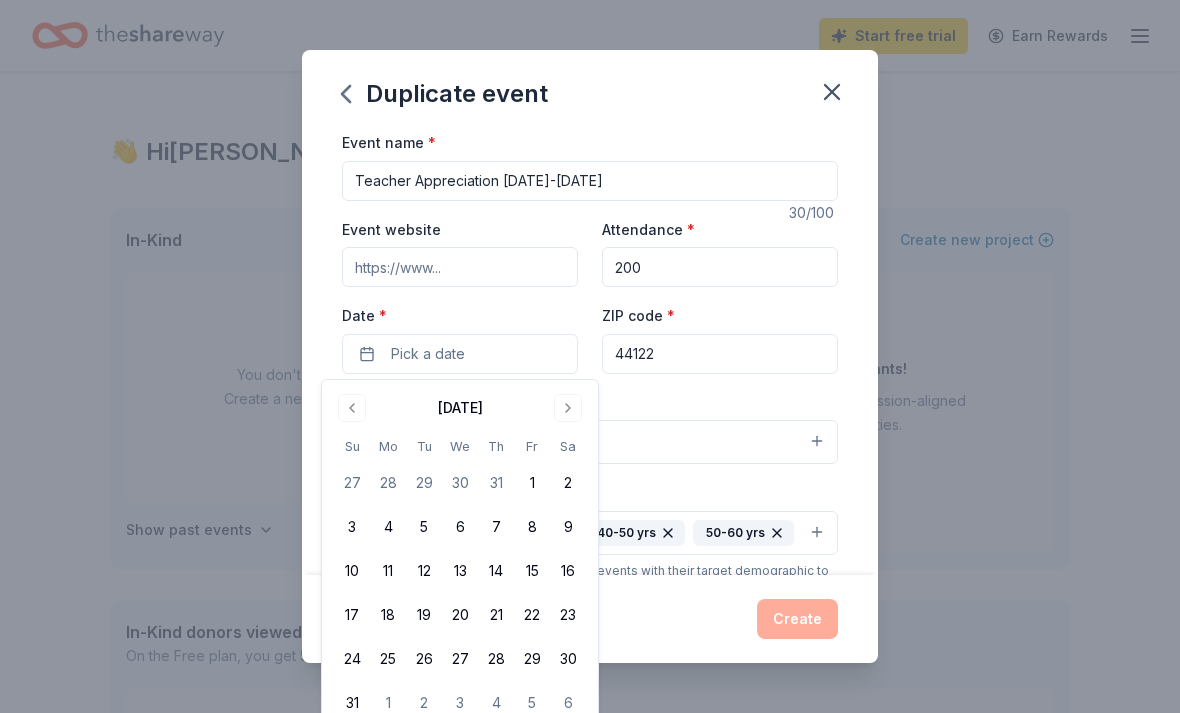 click at bounding box center (568, 408) 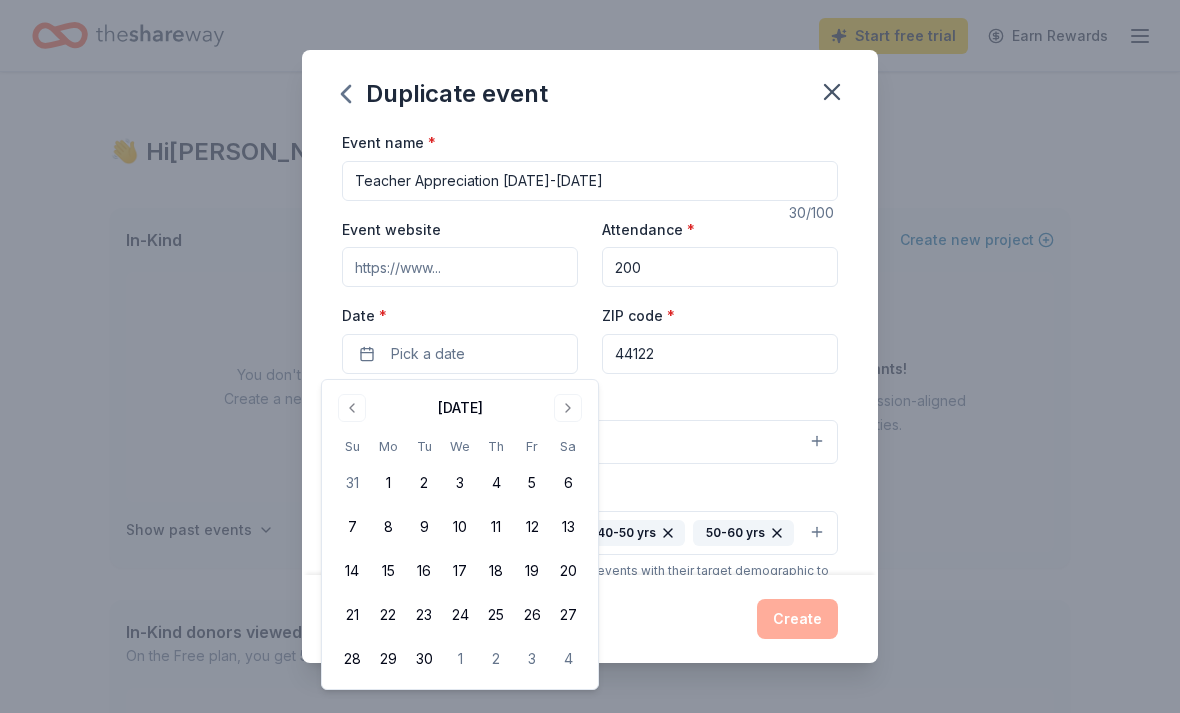 click at bounding box center (568, 408) 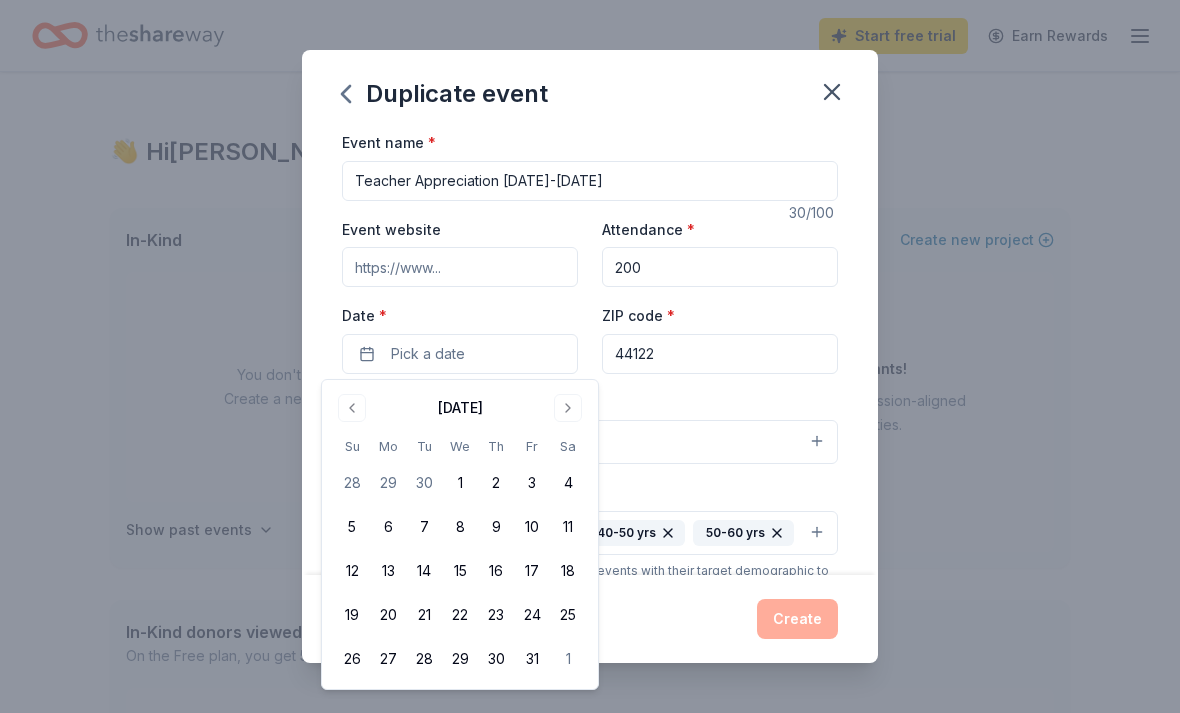 click at bounding box center [568, 408] 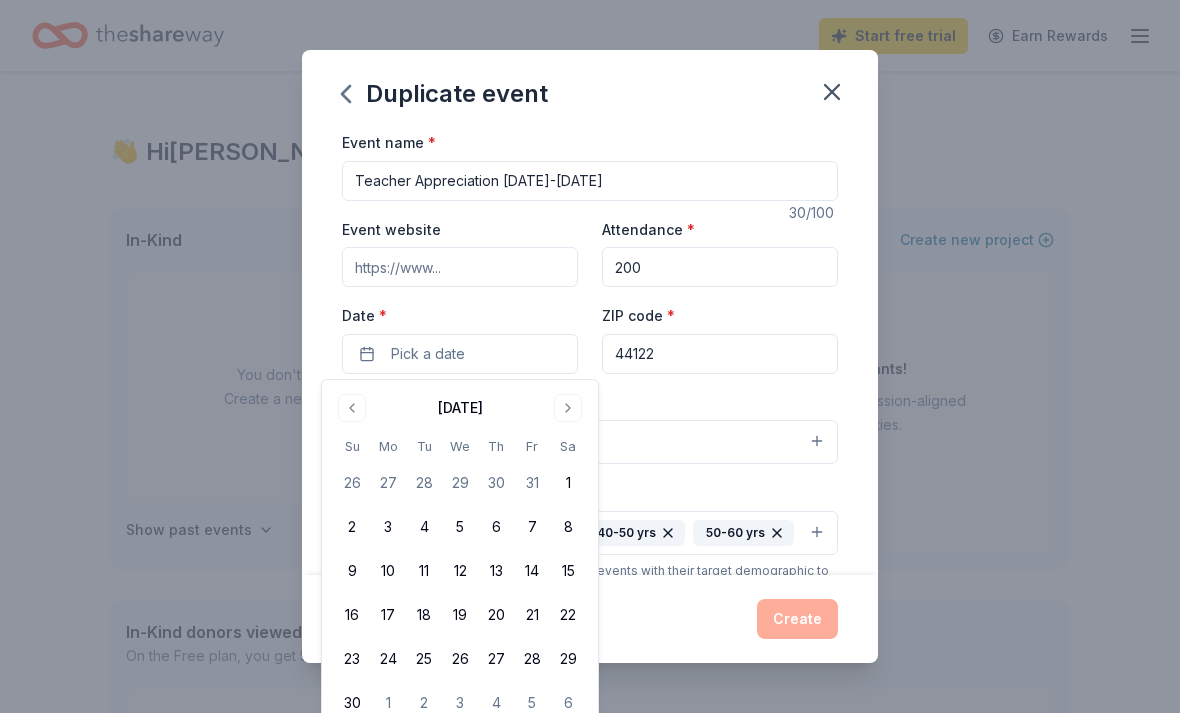 click at bounding box center [568, 408] 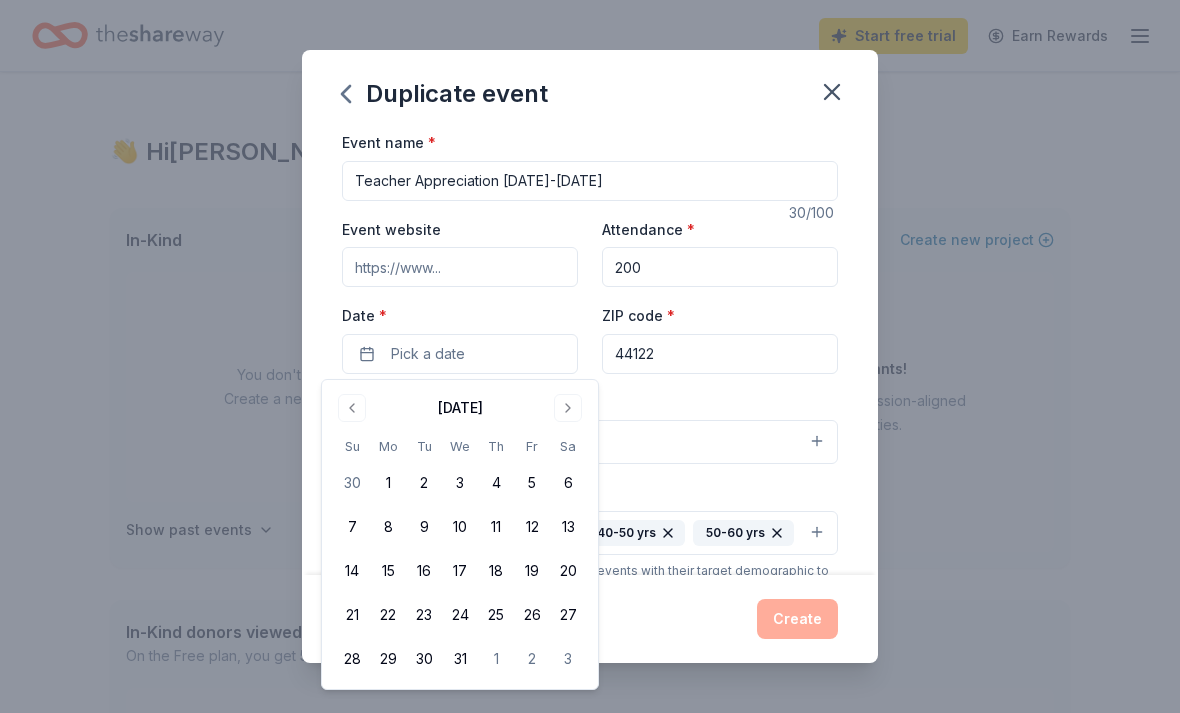 click at bounding box center [568, 408] 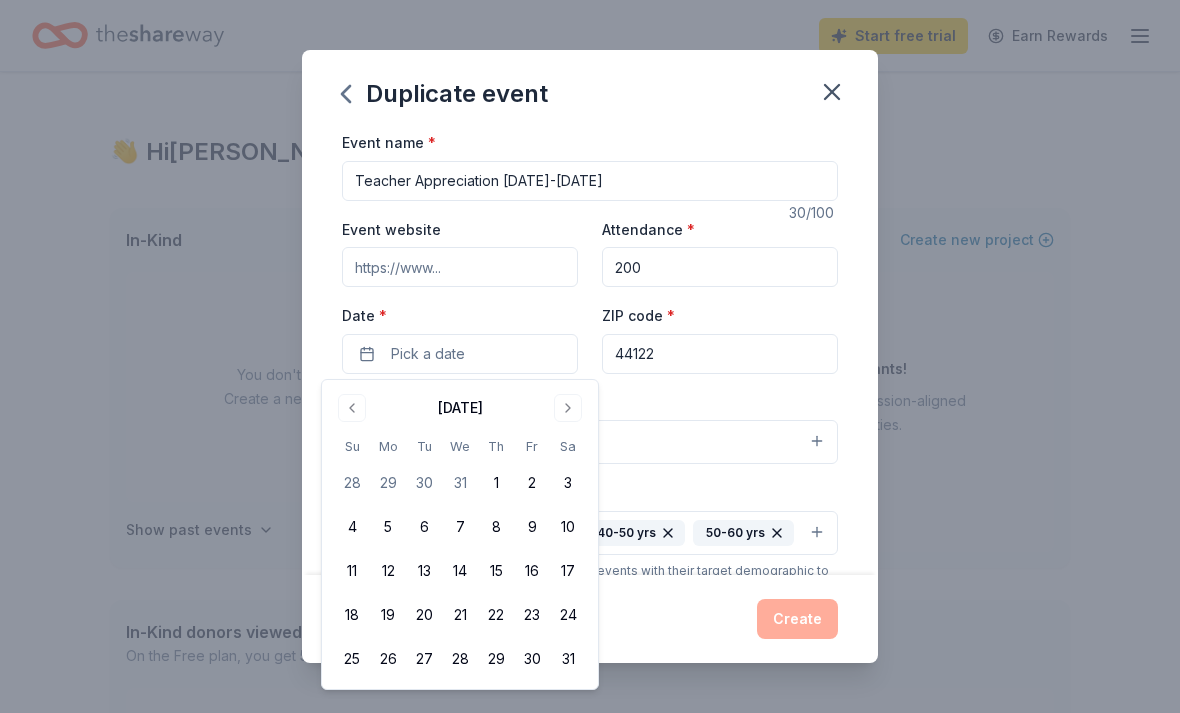 click at bounding box center [568, 408] 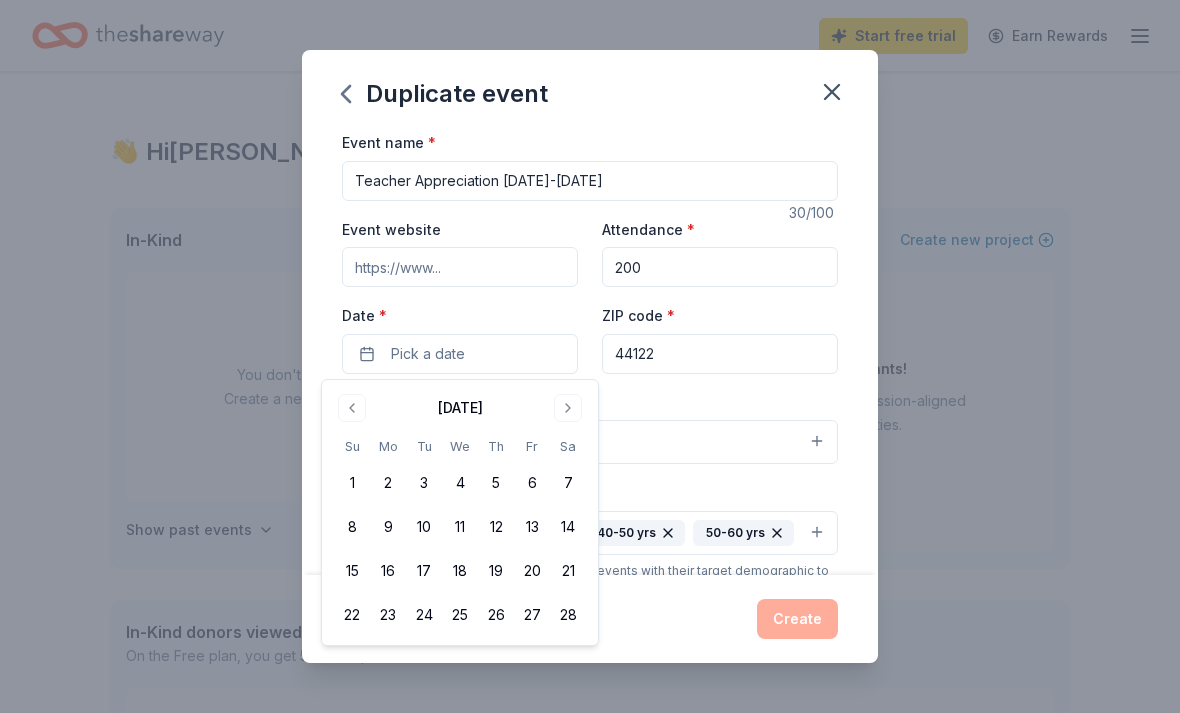 click at bounding box center (568, 408) 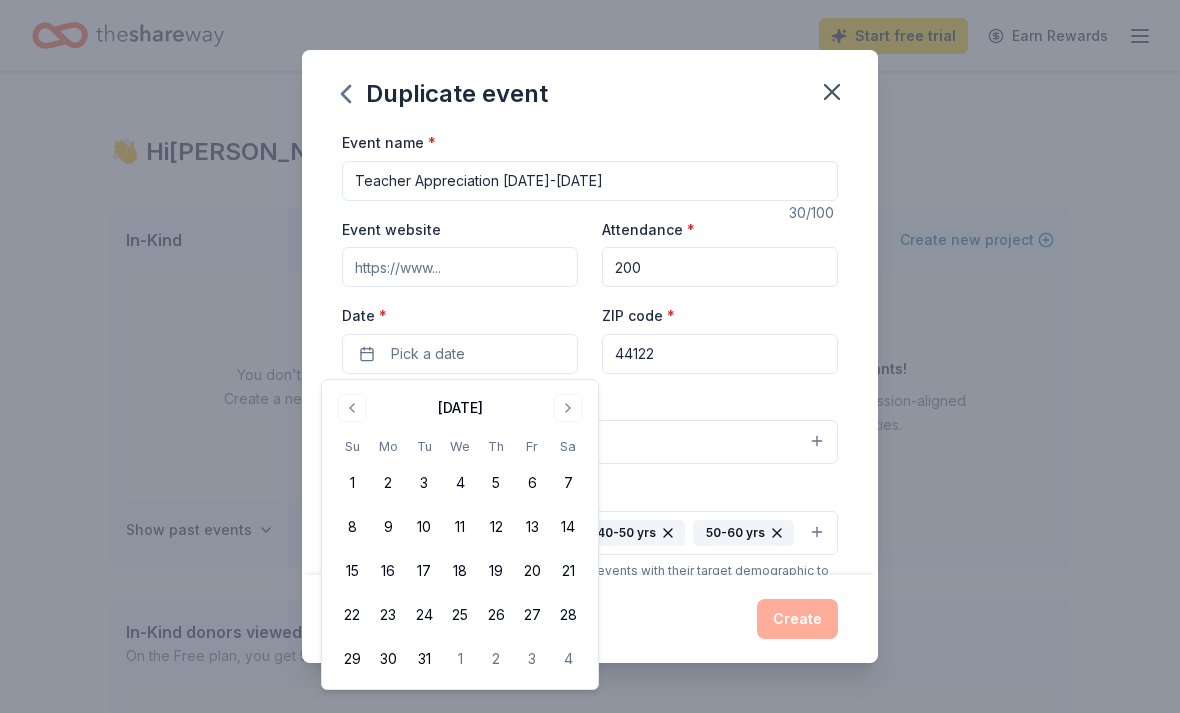 click at bounding box center (568, 408) 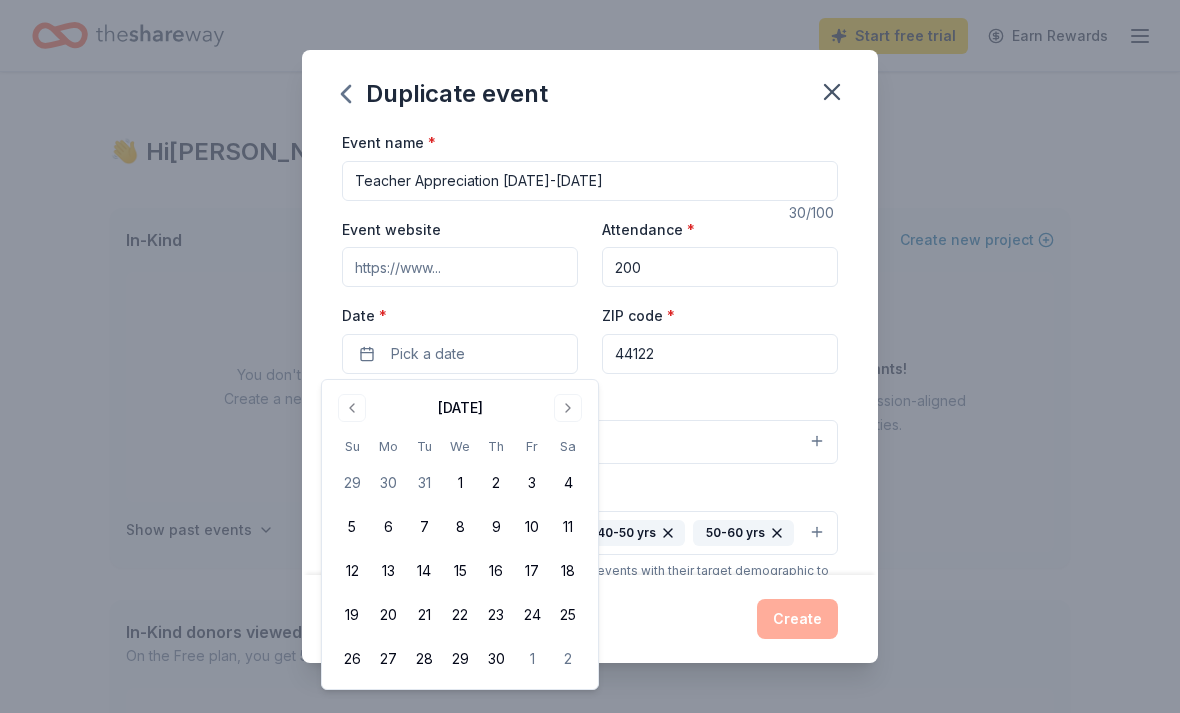 click on "9" at bounding box center (496, 527) 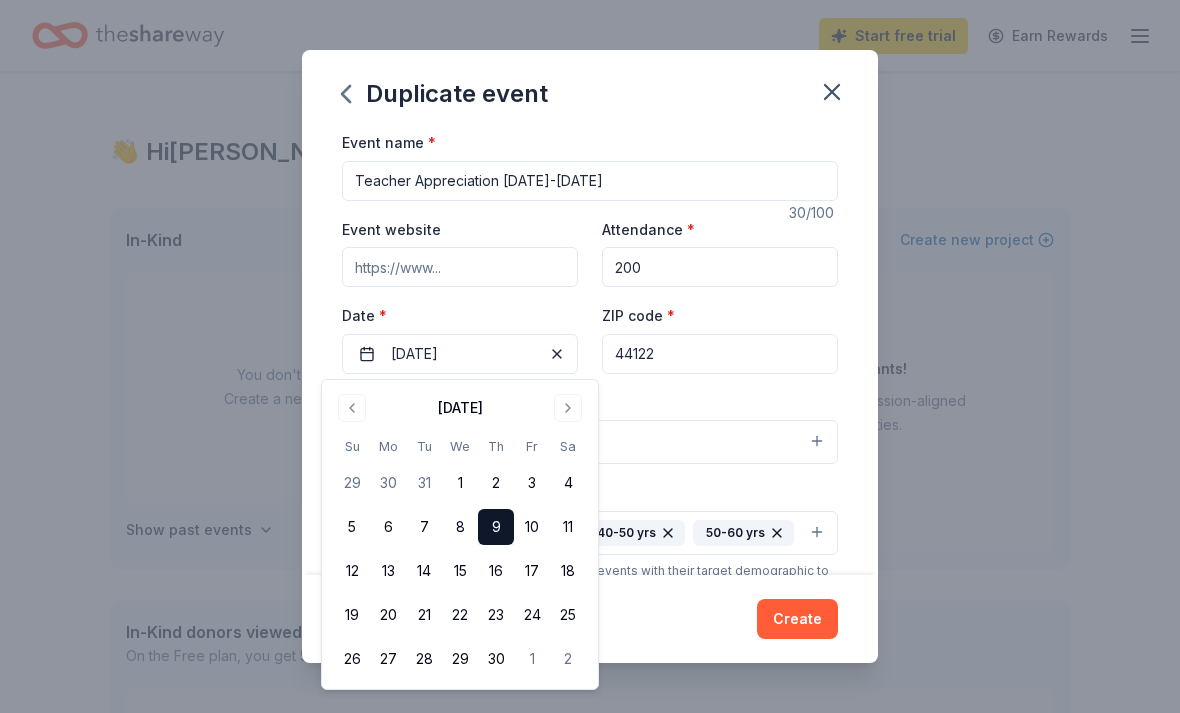click on "Event type * Fundraiser" at bounding box center [590, 427] 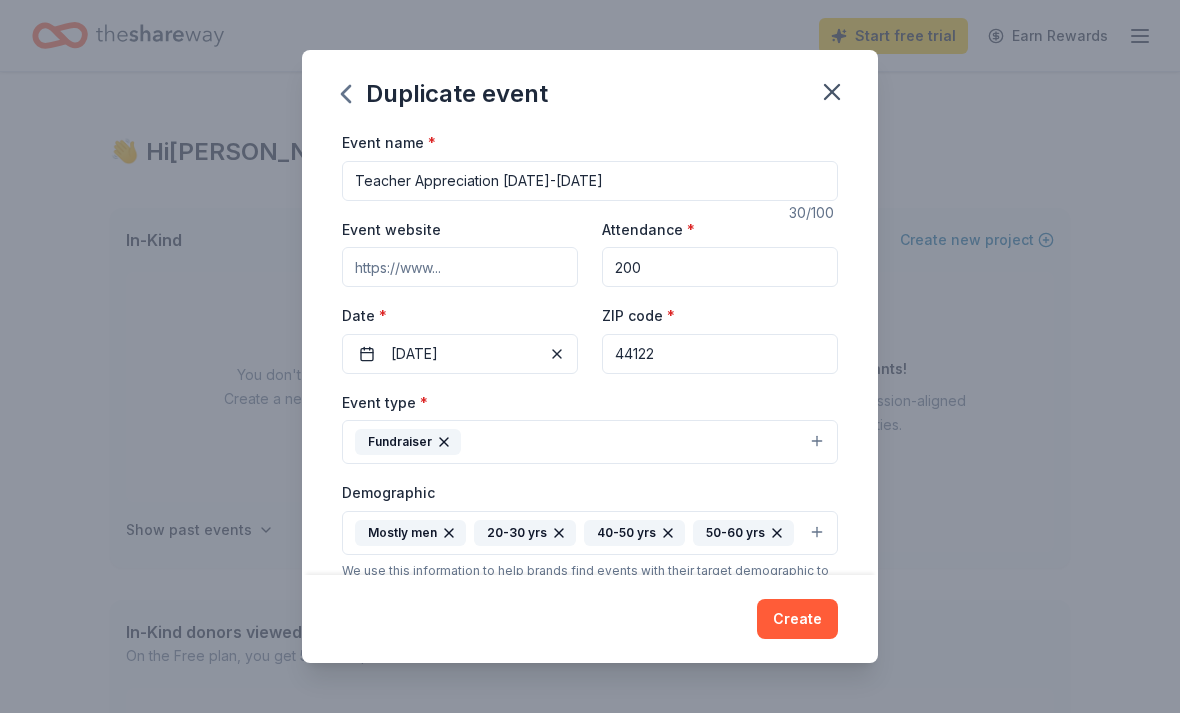 click on "Fundraiser" at bounding box center [590, 442] 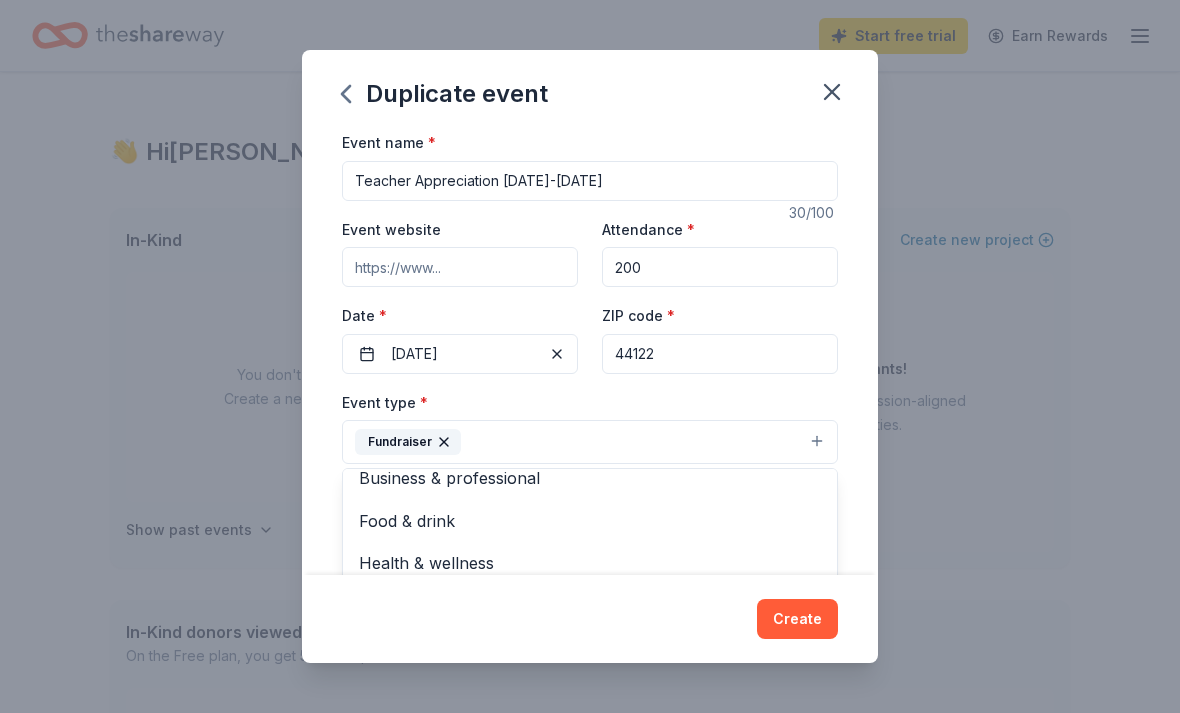 scroll, scrollTop: 13, scrollLeft: 0, axis: vertical 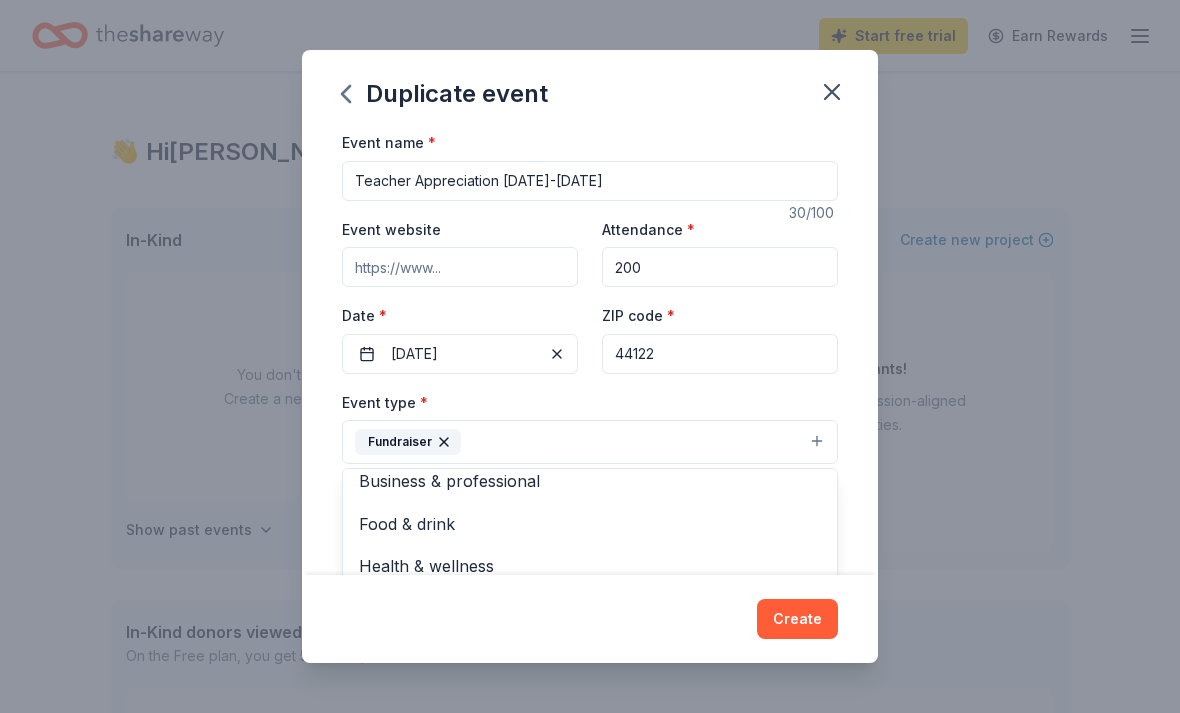 click on "Business & professional" at bounding box center (590, 481) 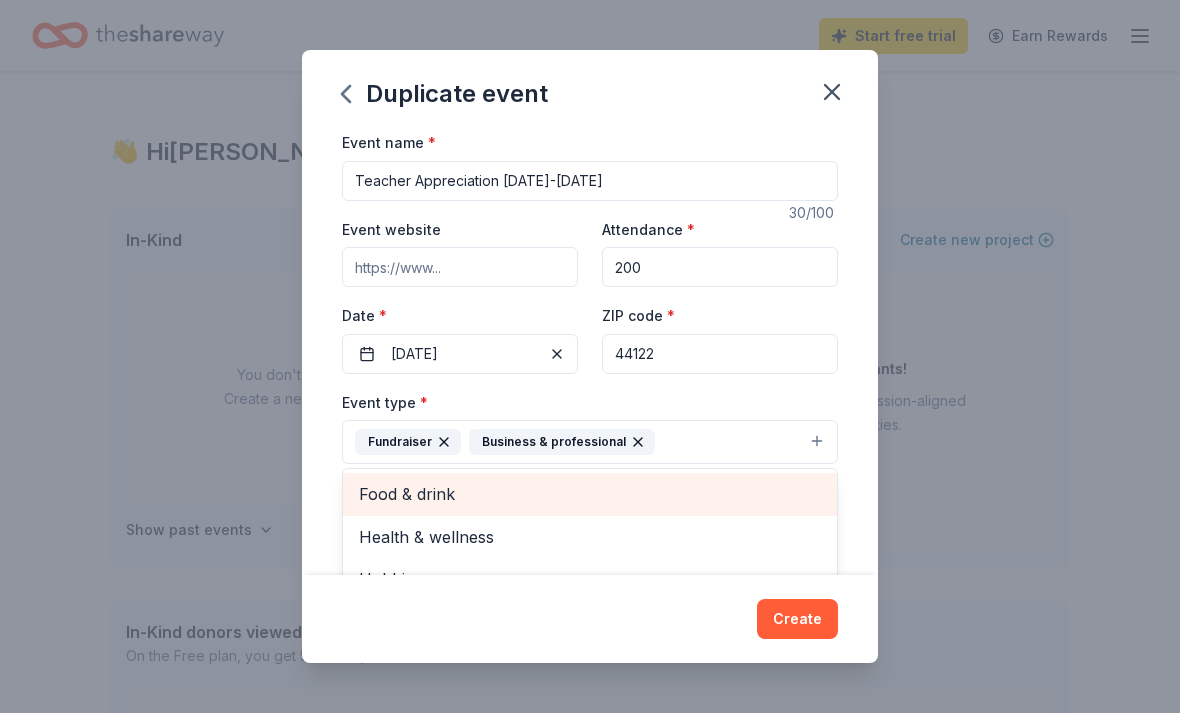 scroll, scrollTop: 0, scrollLeft: 0, axis: both 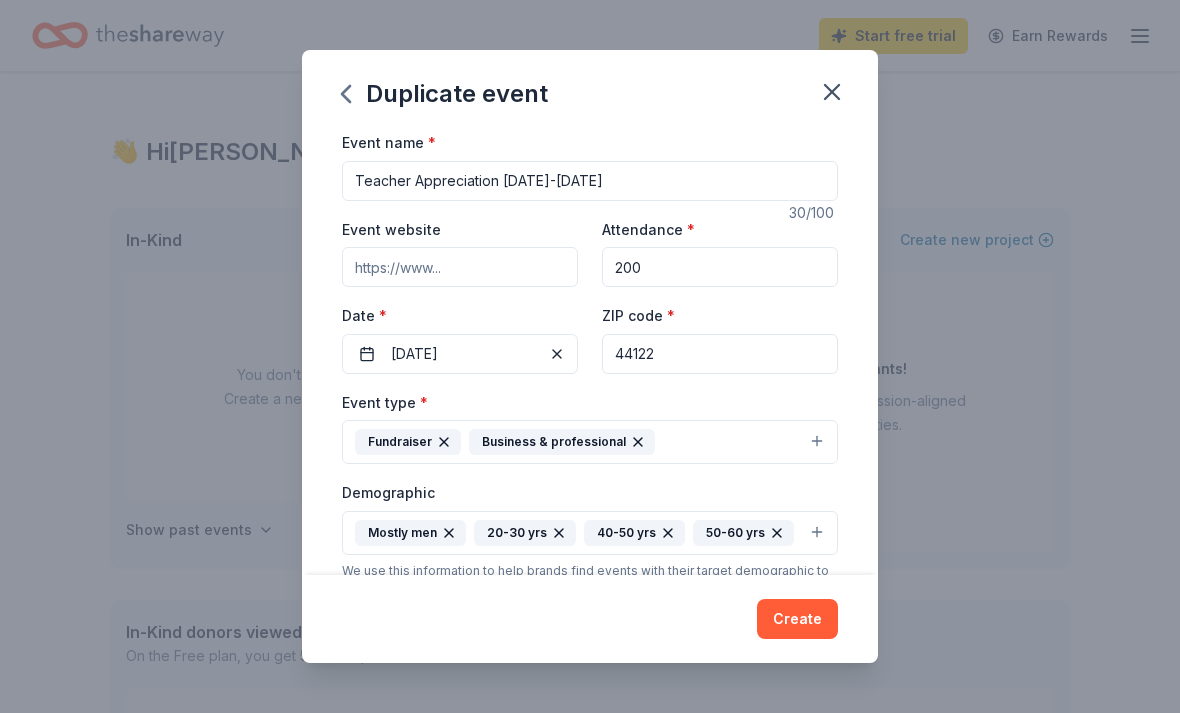 click on "Fundraiser Business & professional" at bounding box center (590, 442) 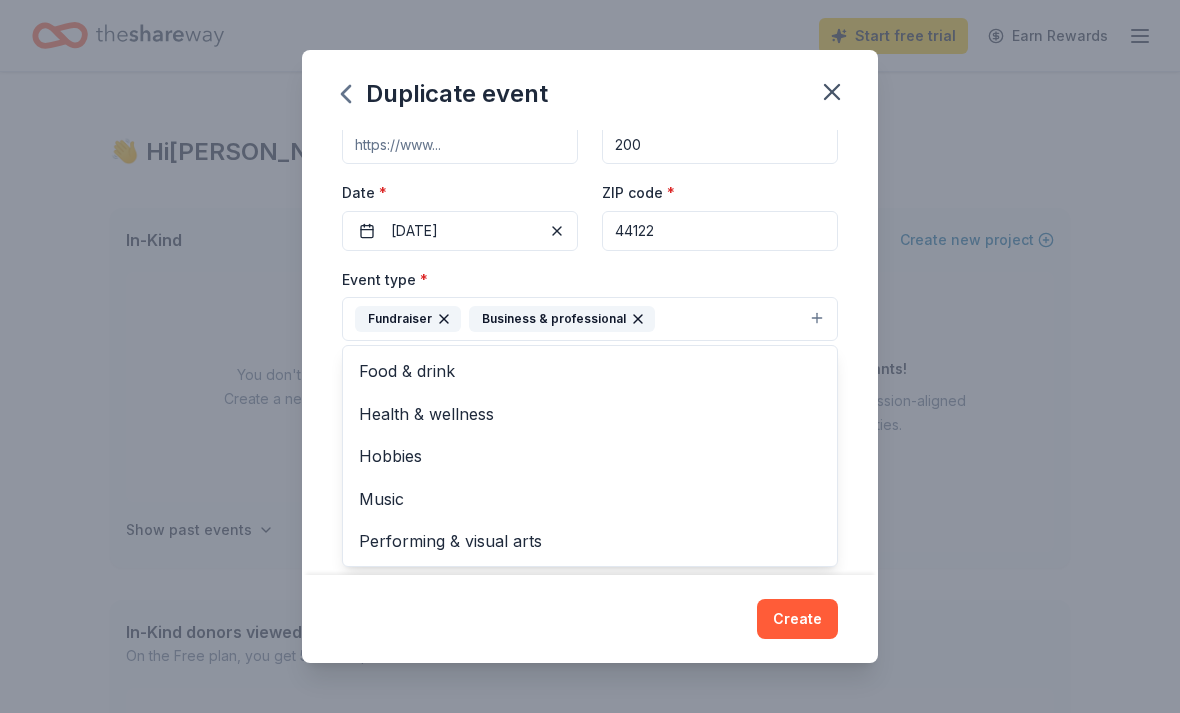 scroll, scrollTop: 106, scrollLeft: 0, axis: vertical 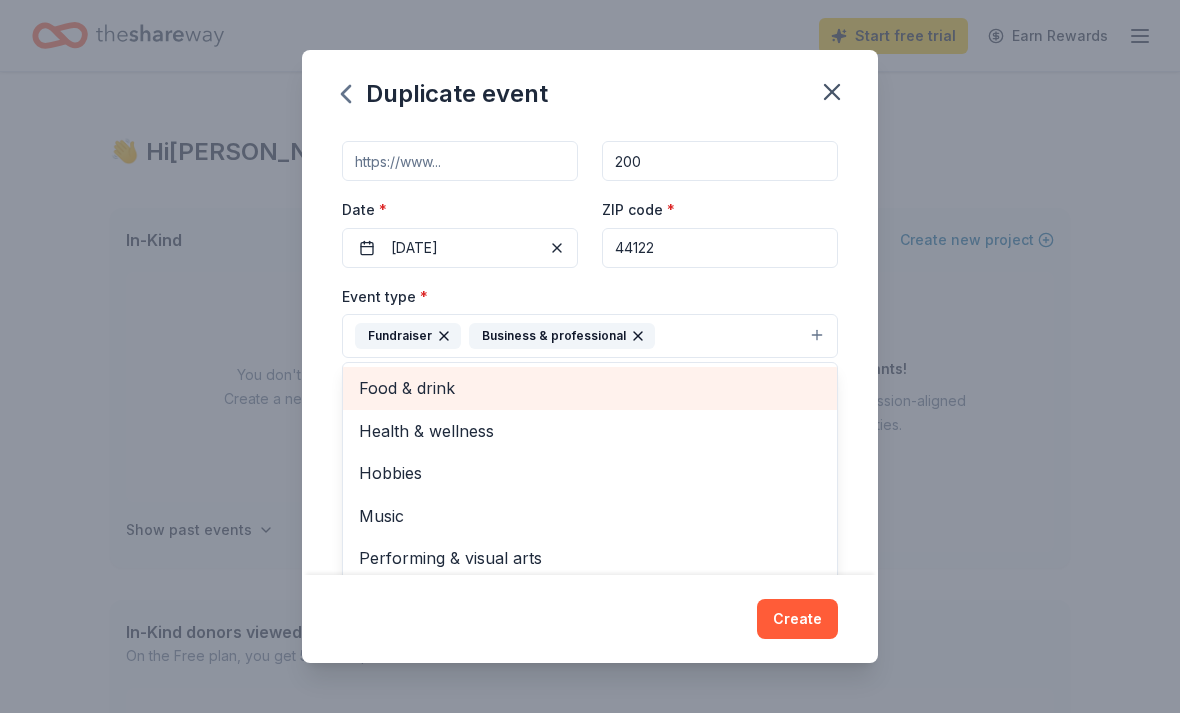 click on "Food & drink" at bounding box center (590, 388) 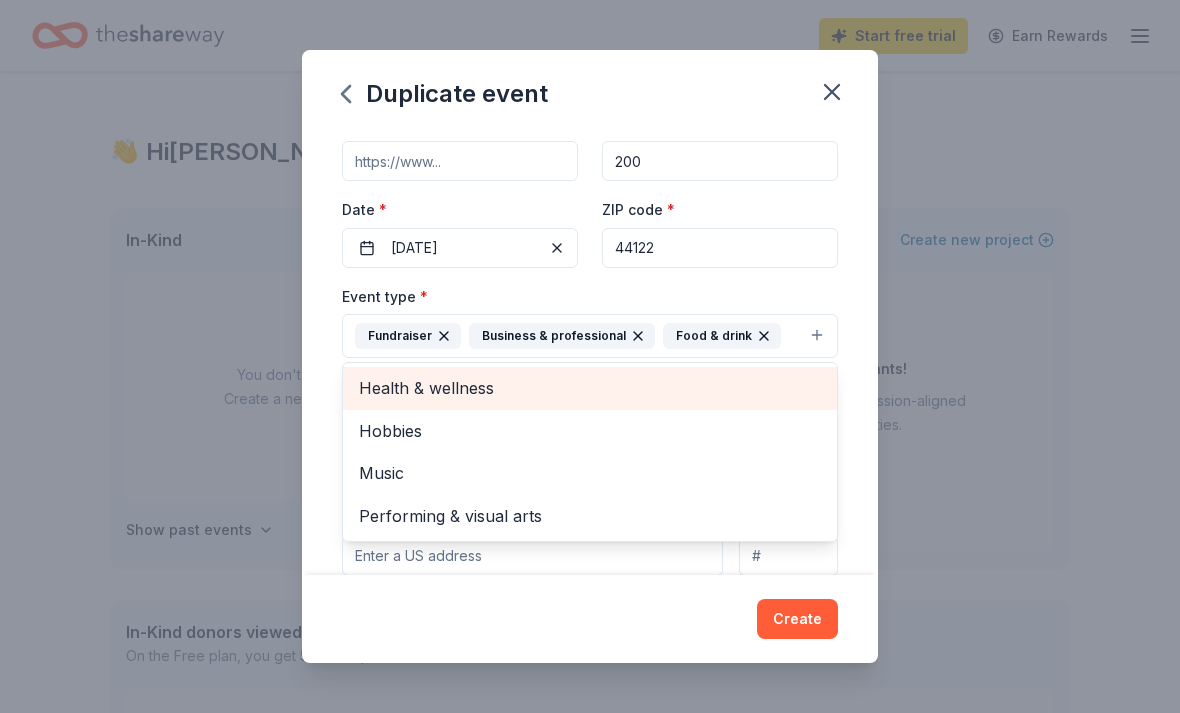 click on "Fundraiser Business & professional Food & drink" at bounding box center (590, 336) 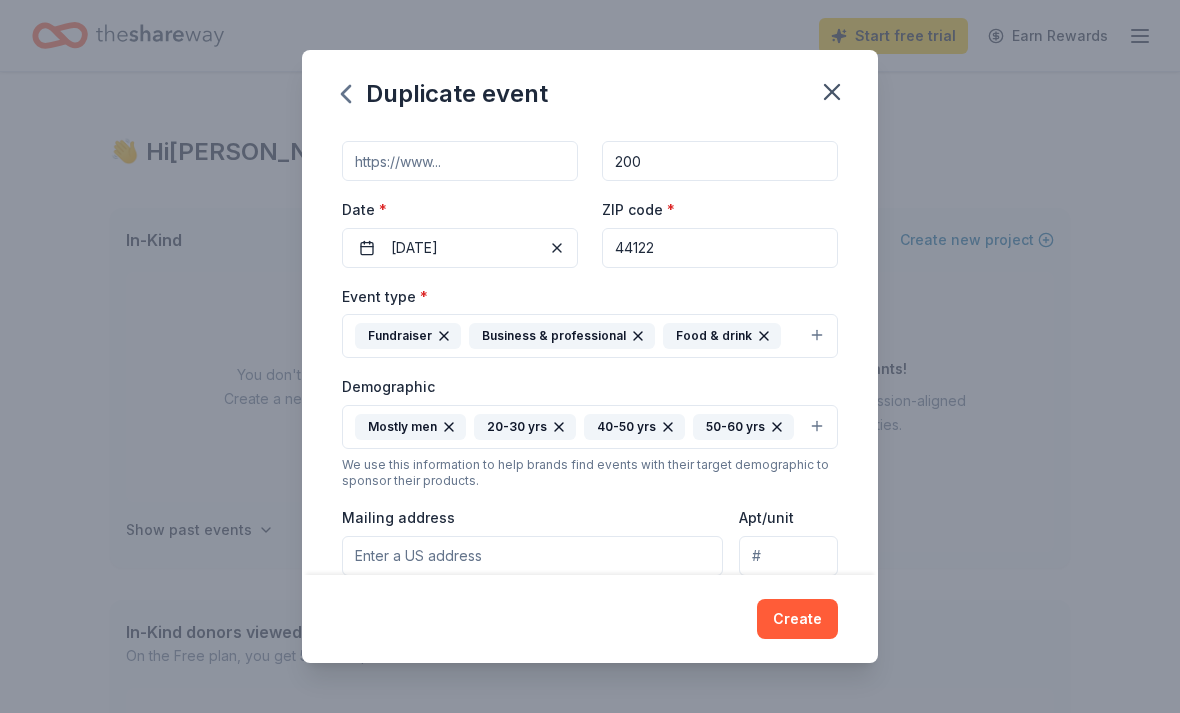 click on "Fundraiser Business & professional Food & drink" at bounding box center [590, 336] 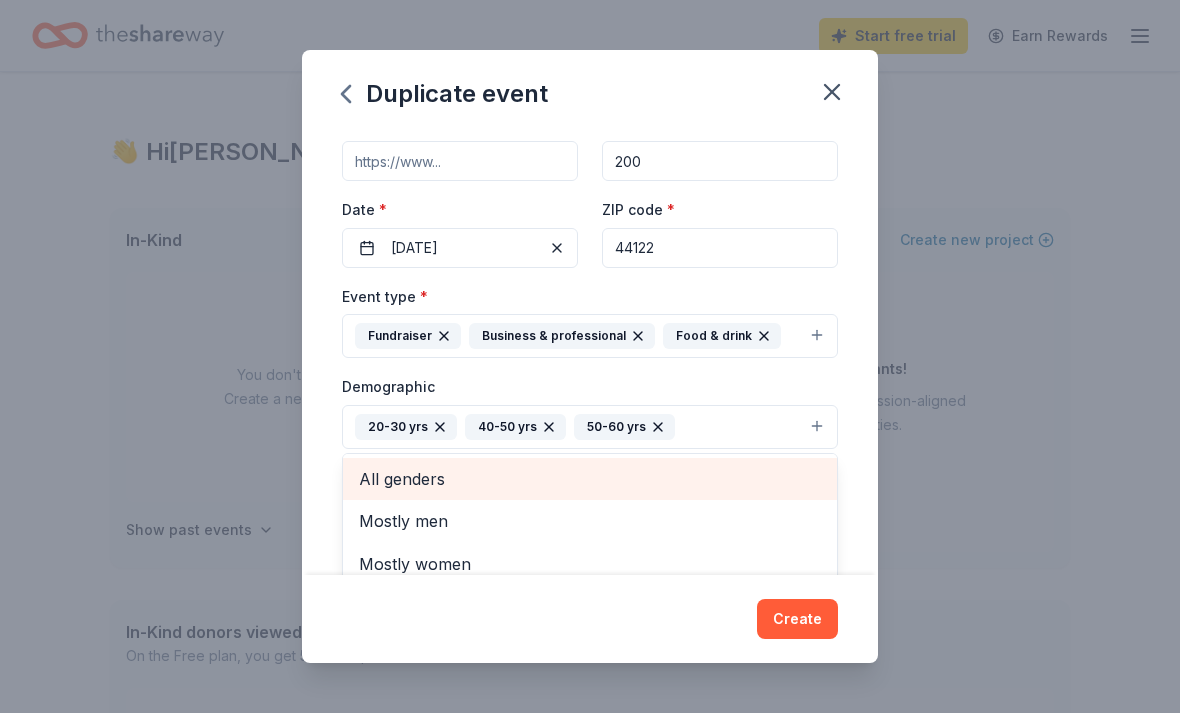 click on "All genders" at bounding box center [590, 479] 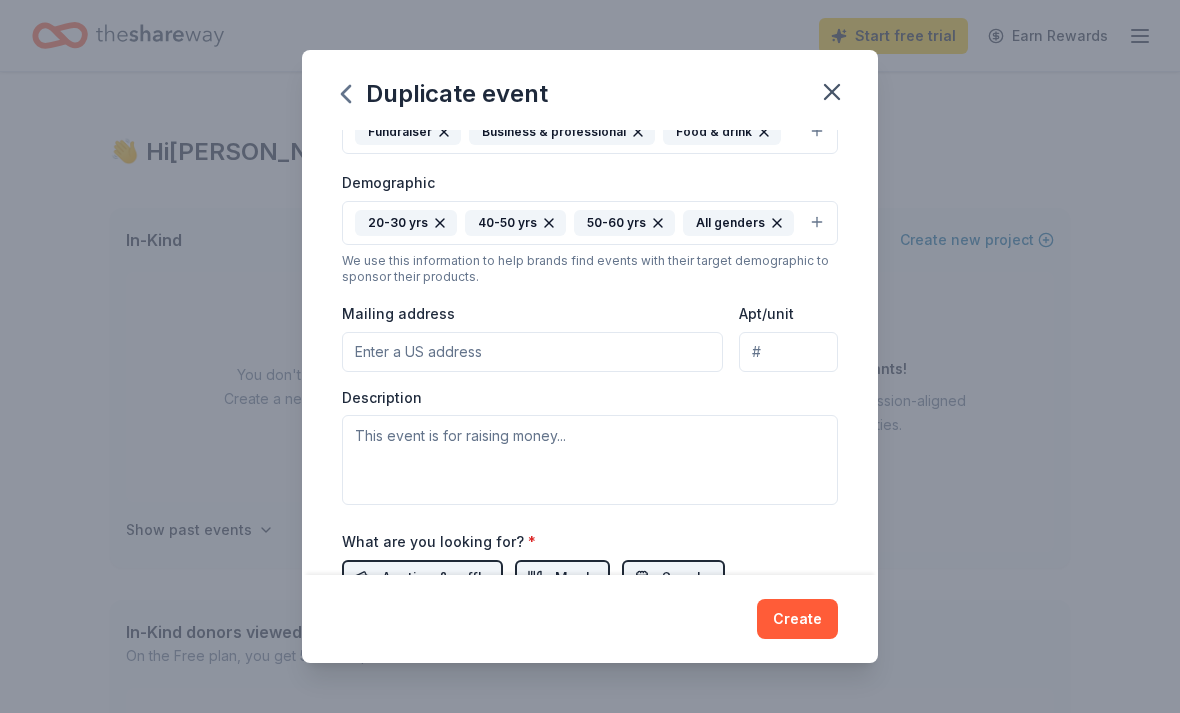 scroll, scrollTop: 297, scrollLeft: 0, axis: vertical 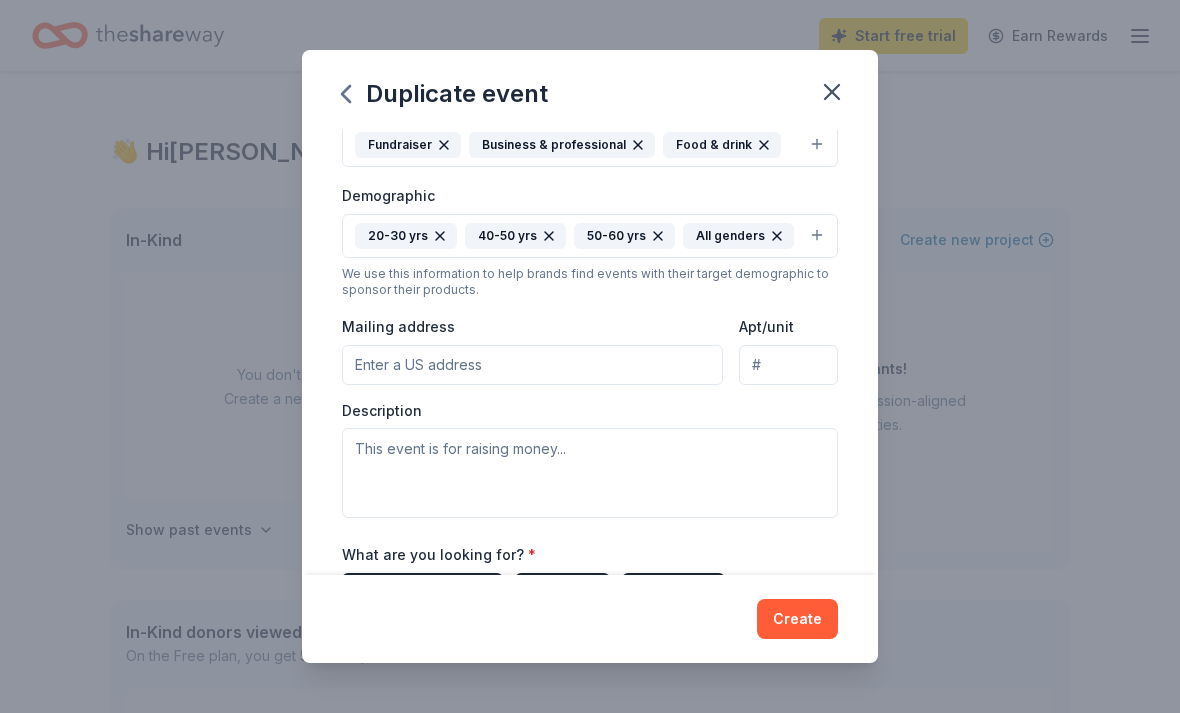 click on "Mailing address" at bounding box center [532, 365] 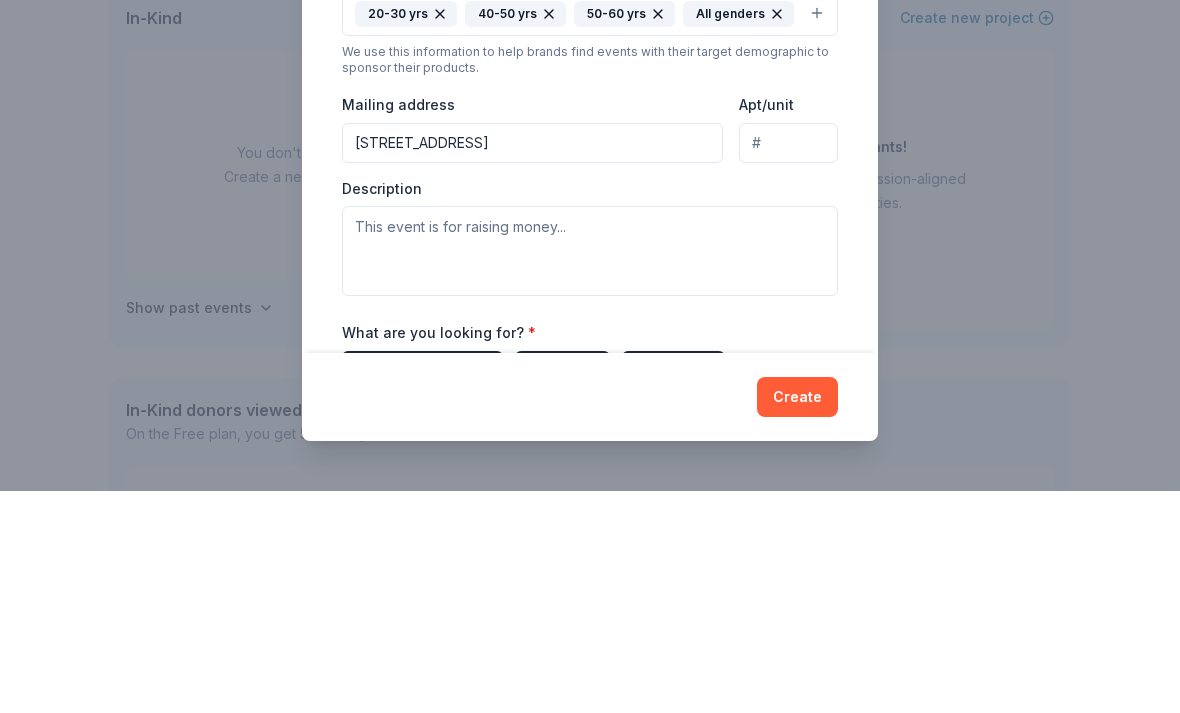 scroll, scrollTop: 222, scrollLeft: 0, axis: vertical 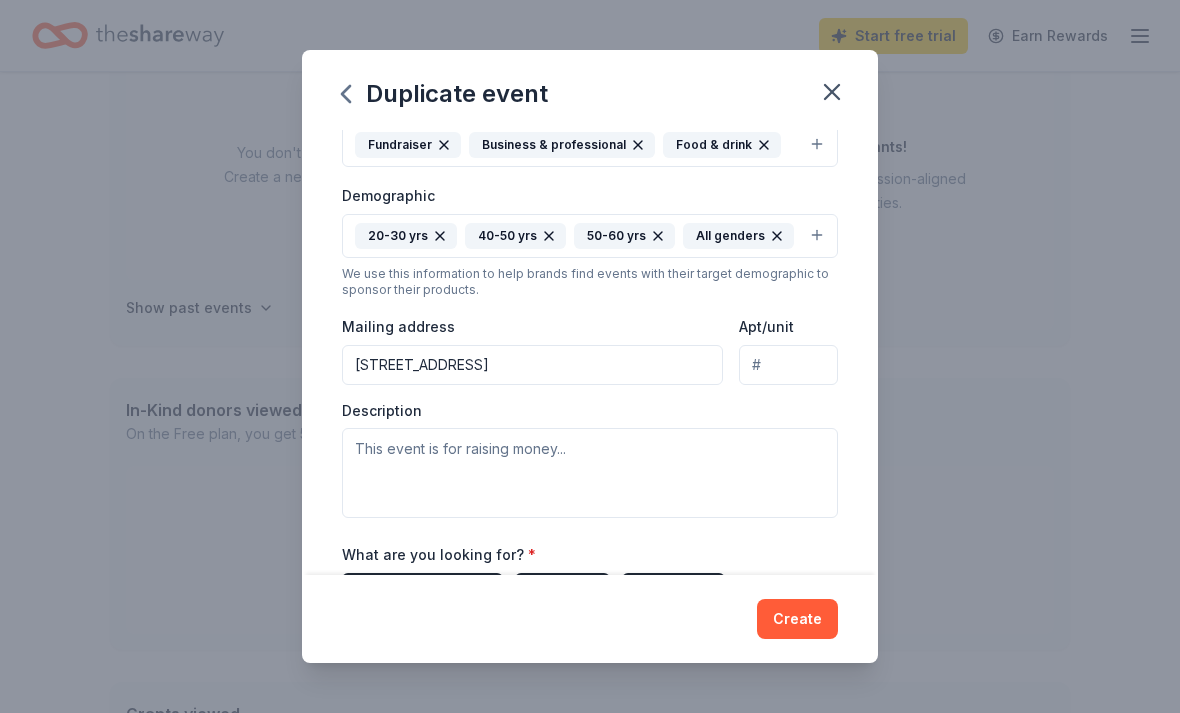 click on "[STREET_ADDRESS]" at bounding box center (532, 365) 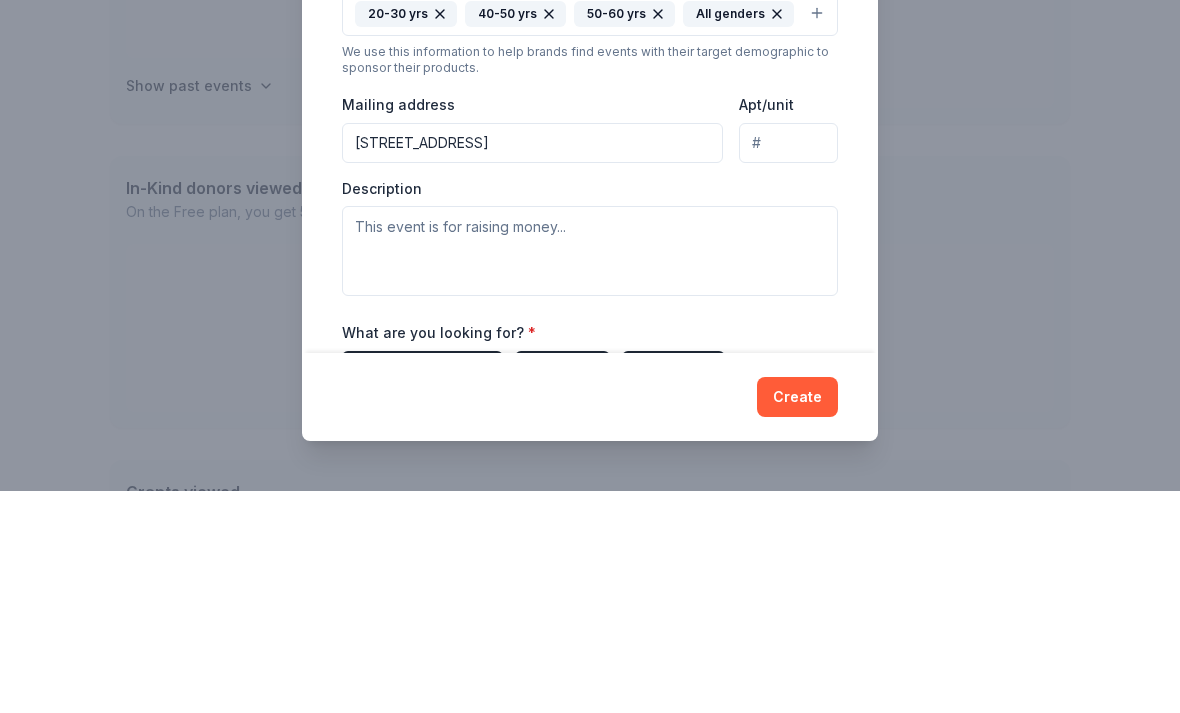 scroll, scrollTop: 444, scrollLeft: 0, axis: vertical 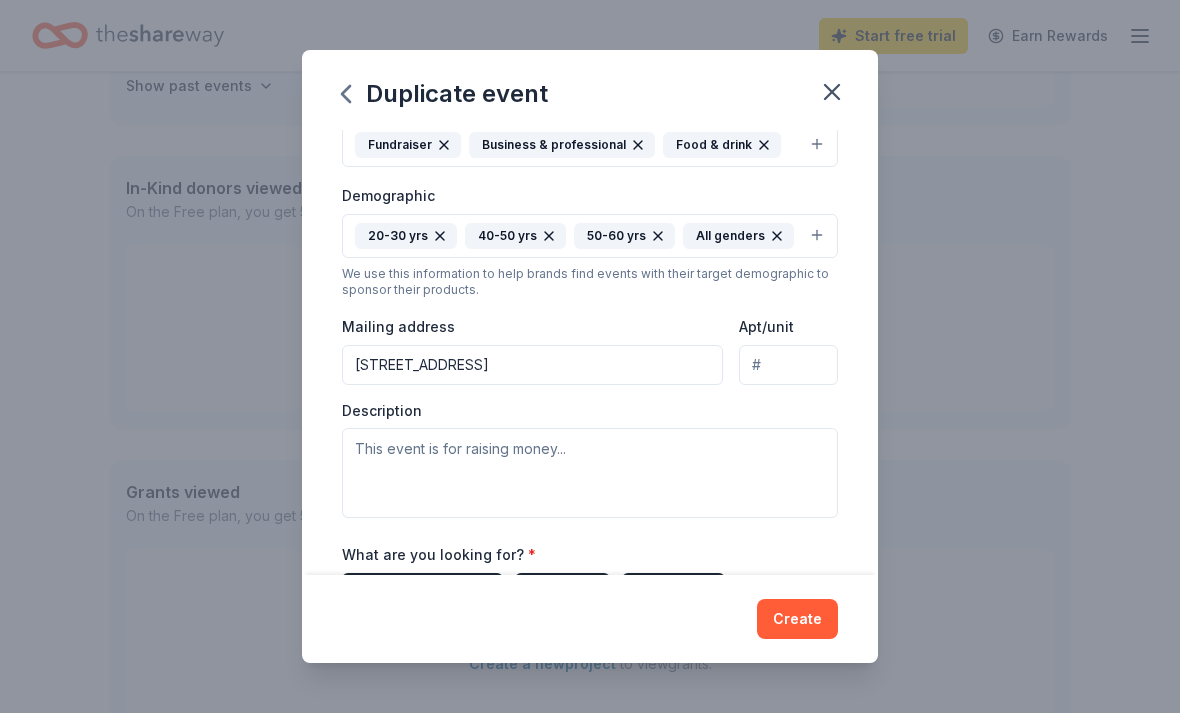 type on "[STREET_ADDRESS]" 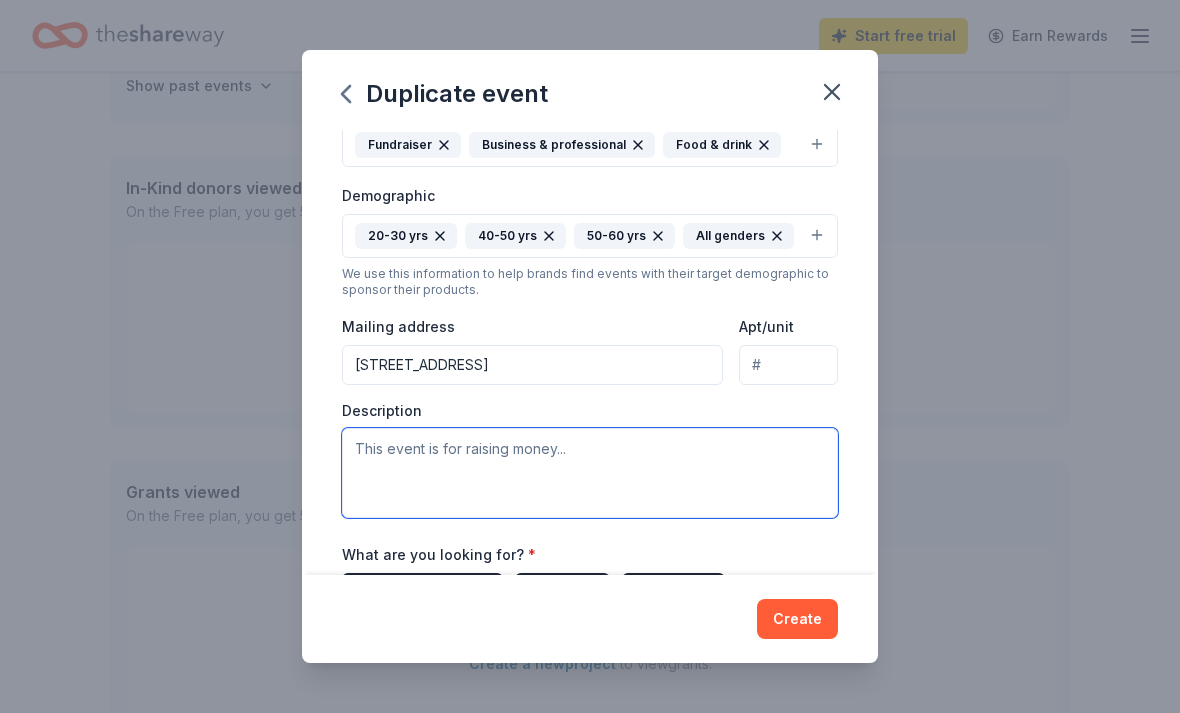 click at bounding box center (590, 473) 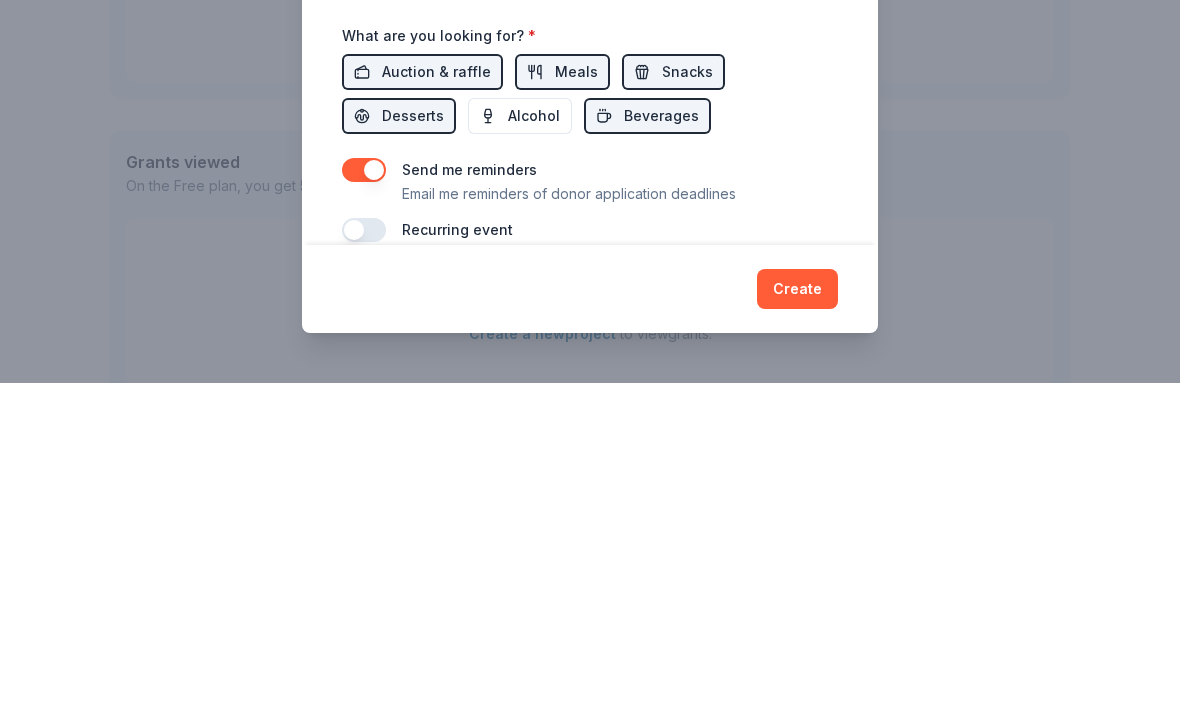 scroll, scrollTop: 481, scrollLeft: 0, axis: vertical 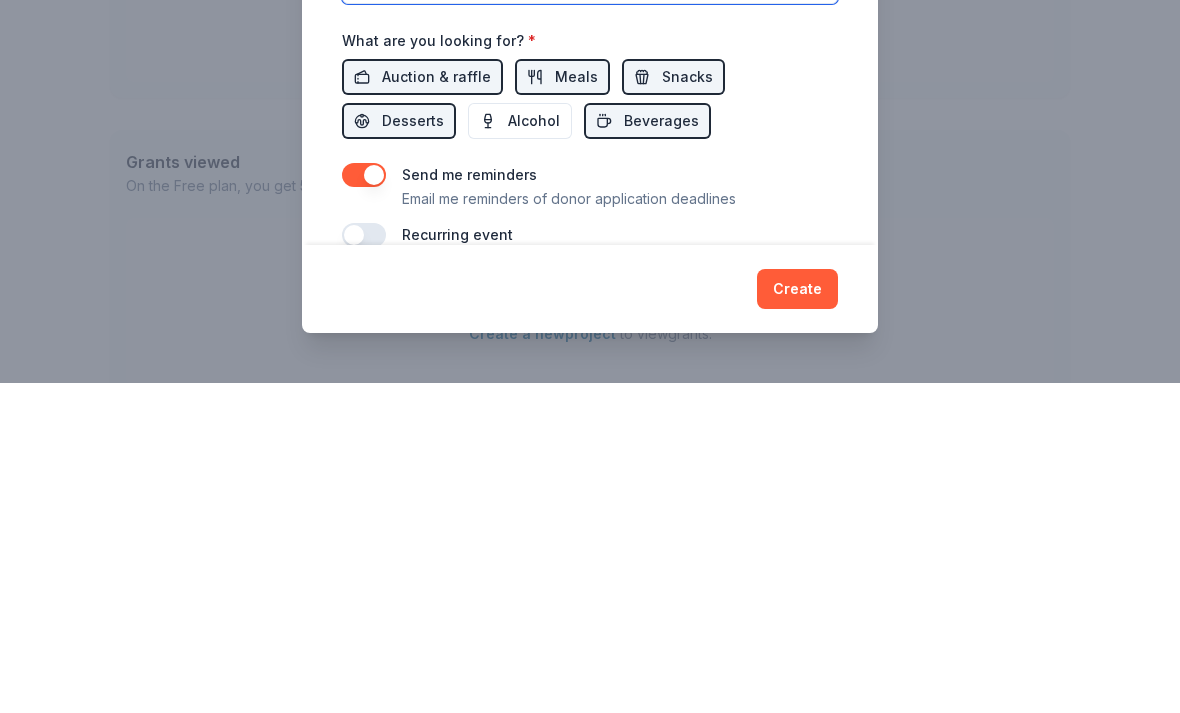 type on "Teacher and staff appreciation" 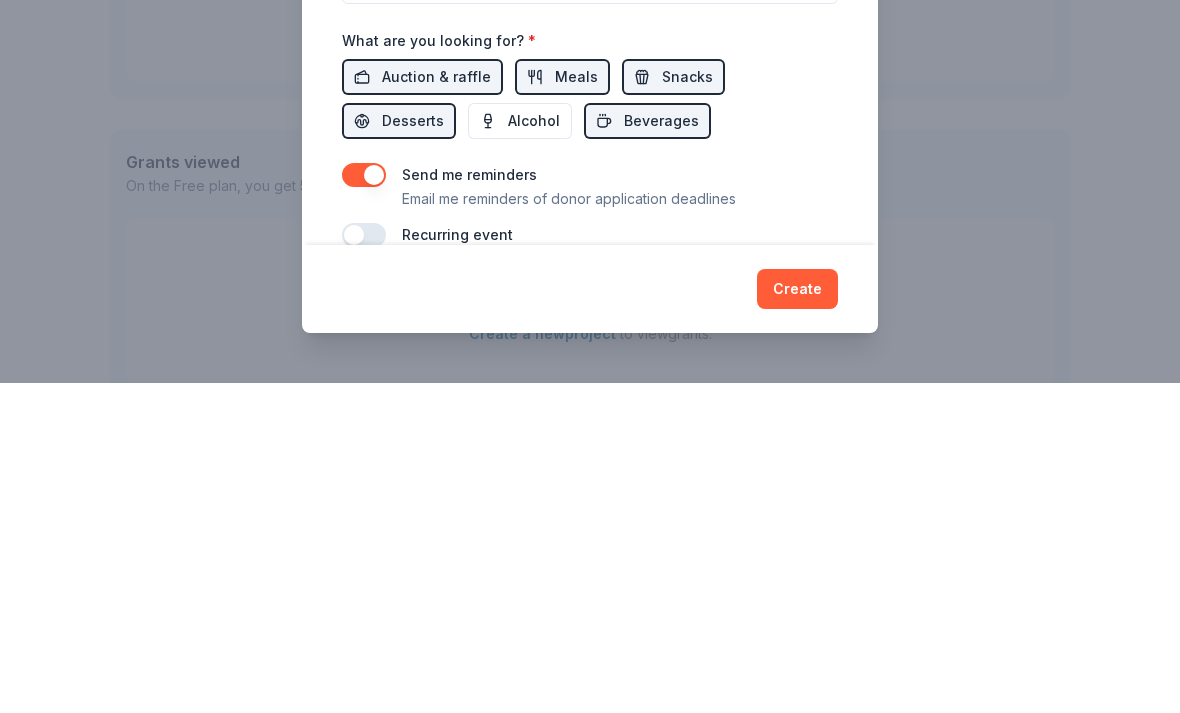 click on "Auction & raffle" at bounding box center [436, 407] 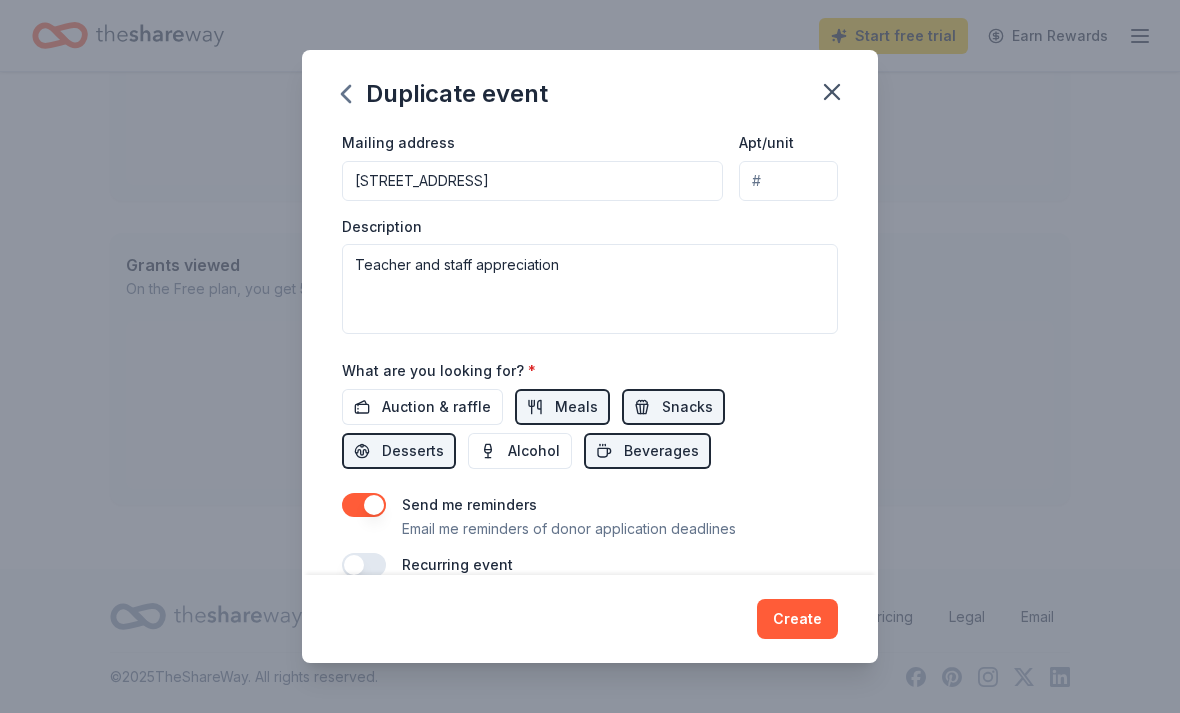 click on "Auction & raffle" at bounding box center (436, 407) 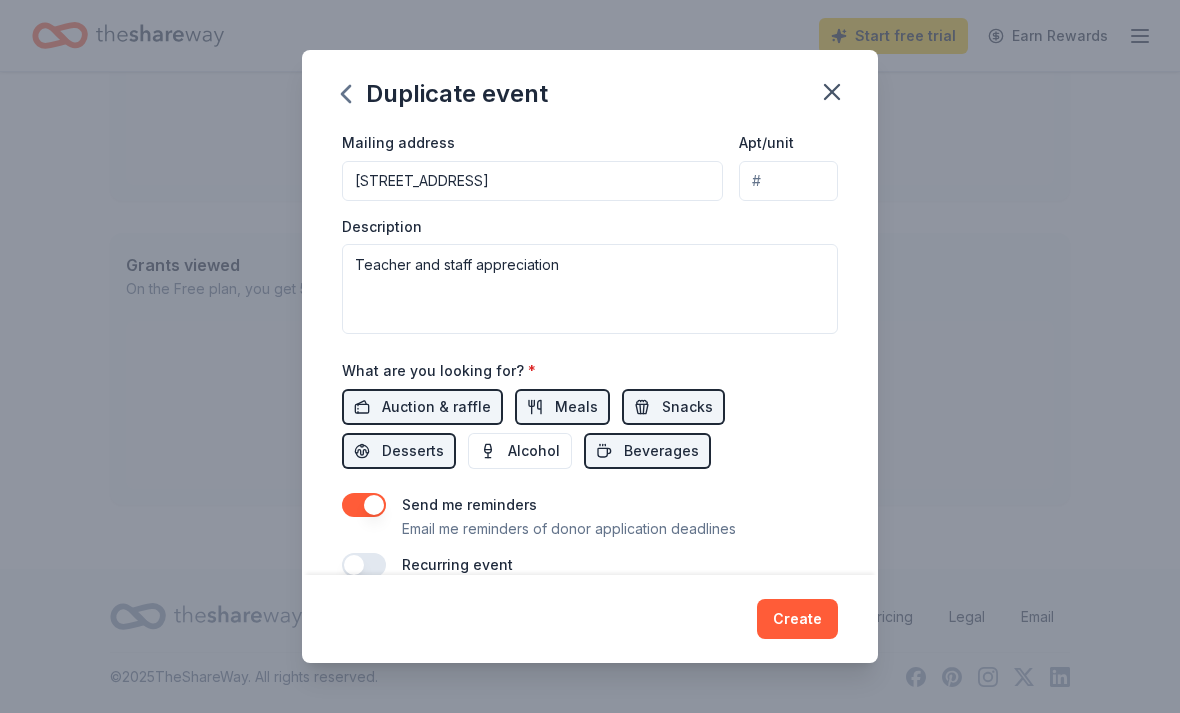 click on "Alcohol" at bounding box center (534, 451) 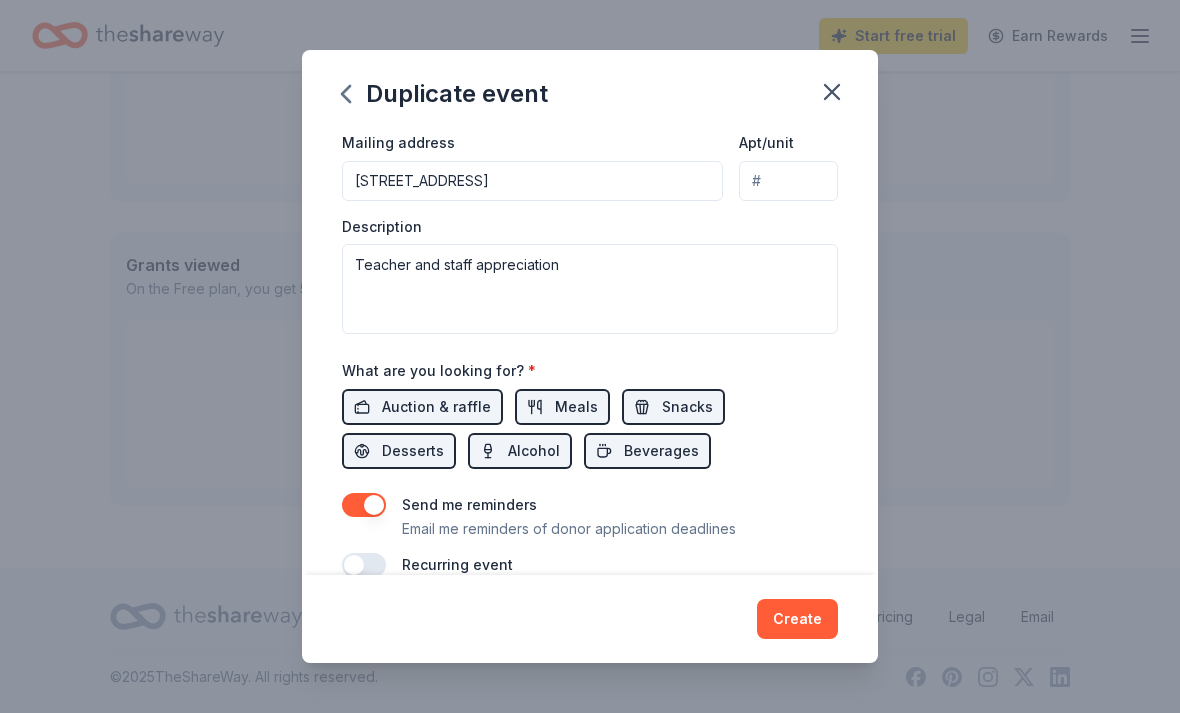 click on "Auction & raffle" at bounding box center [436, 407] 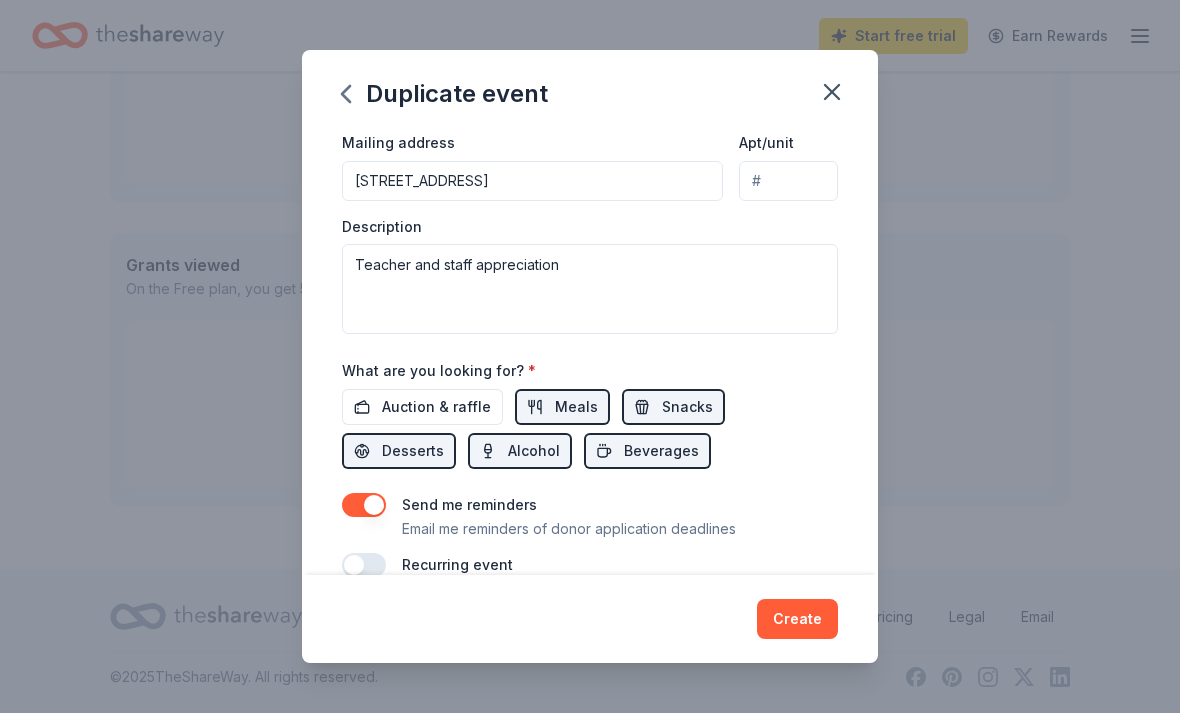 click on "Meals" at bounding box center (576, 407) 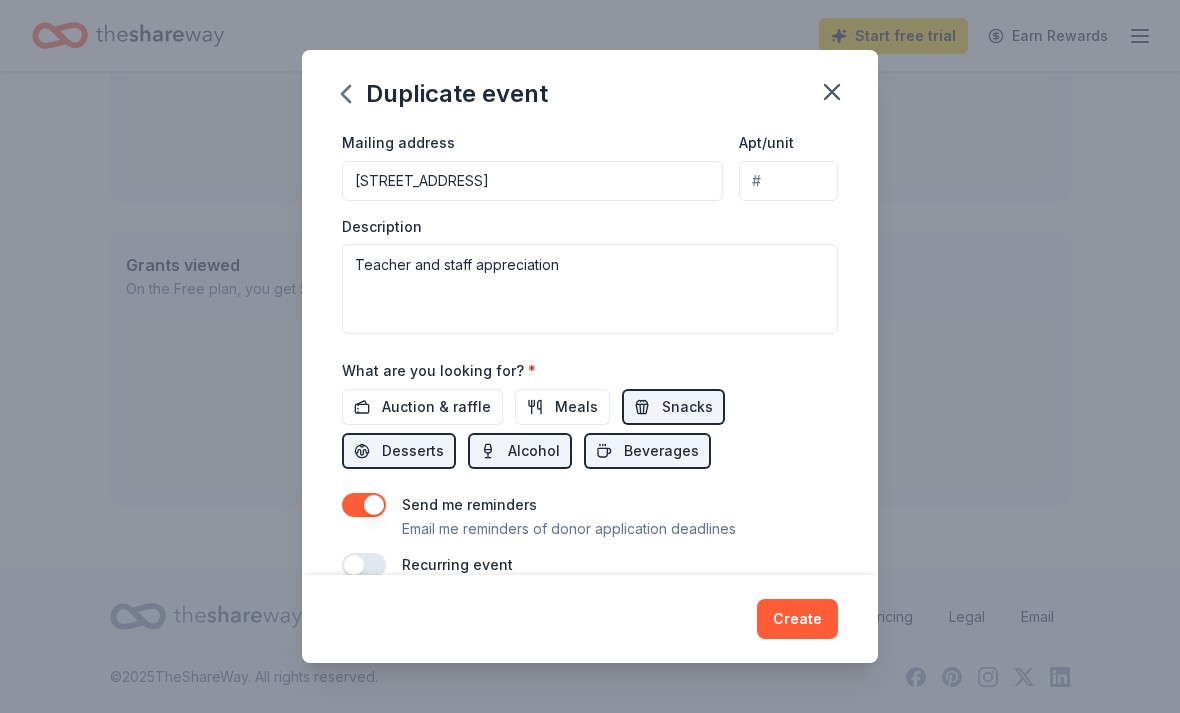 click on "Snacks" at bounding box center (687, 407) 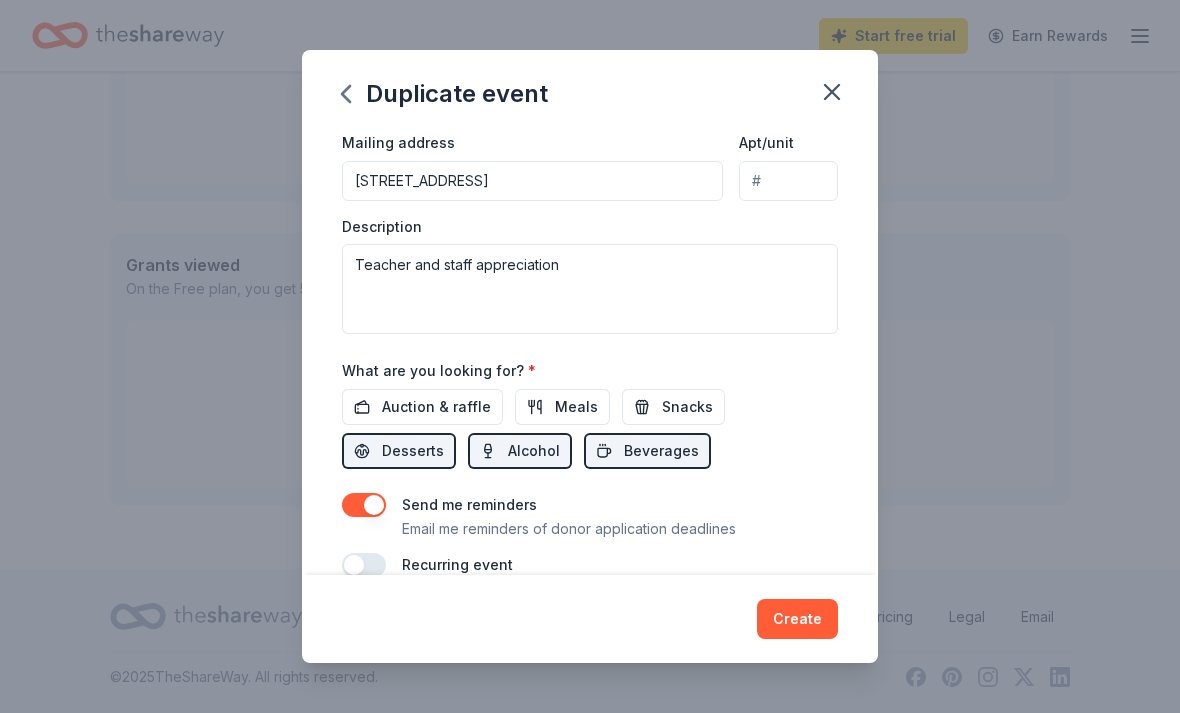 click on "Desserts" at bounding box center (413, 451) 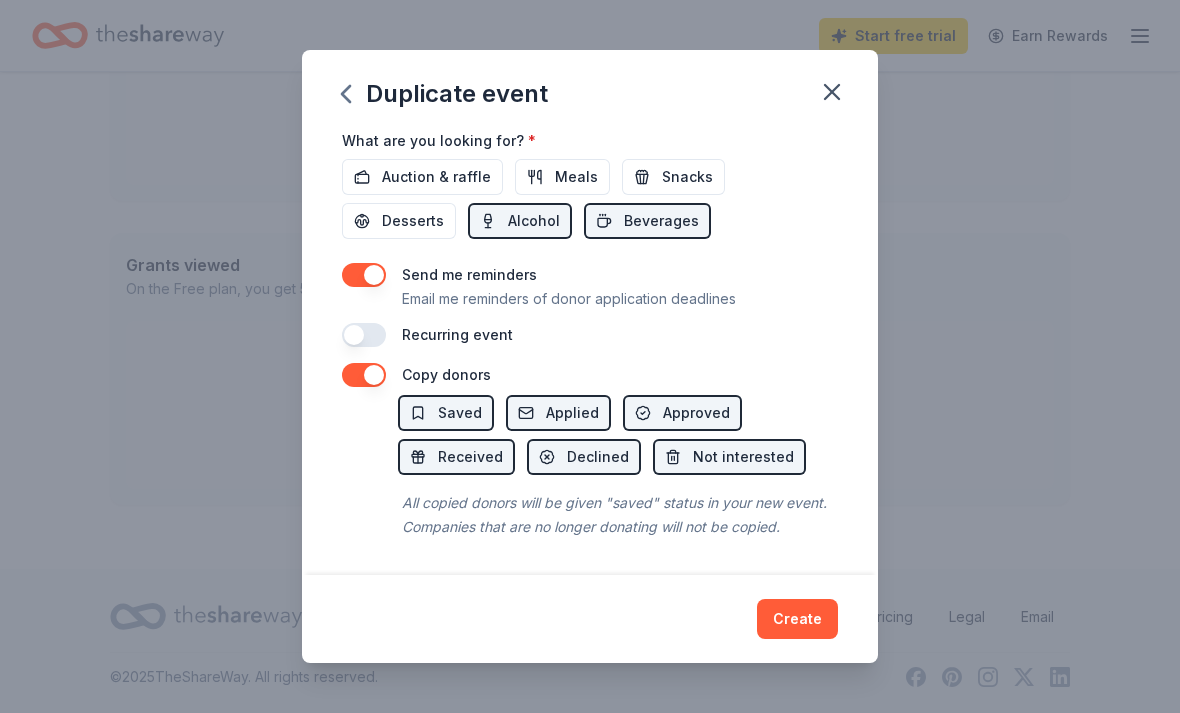 scroll, scrollTop: 713, scrollLeft: 0, axis: vertical 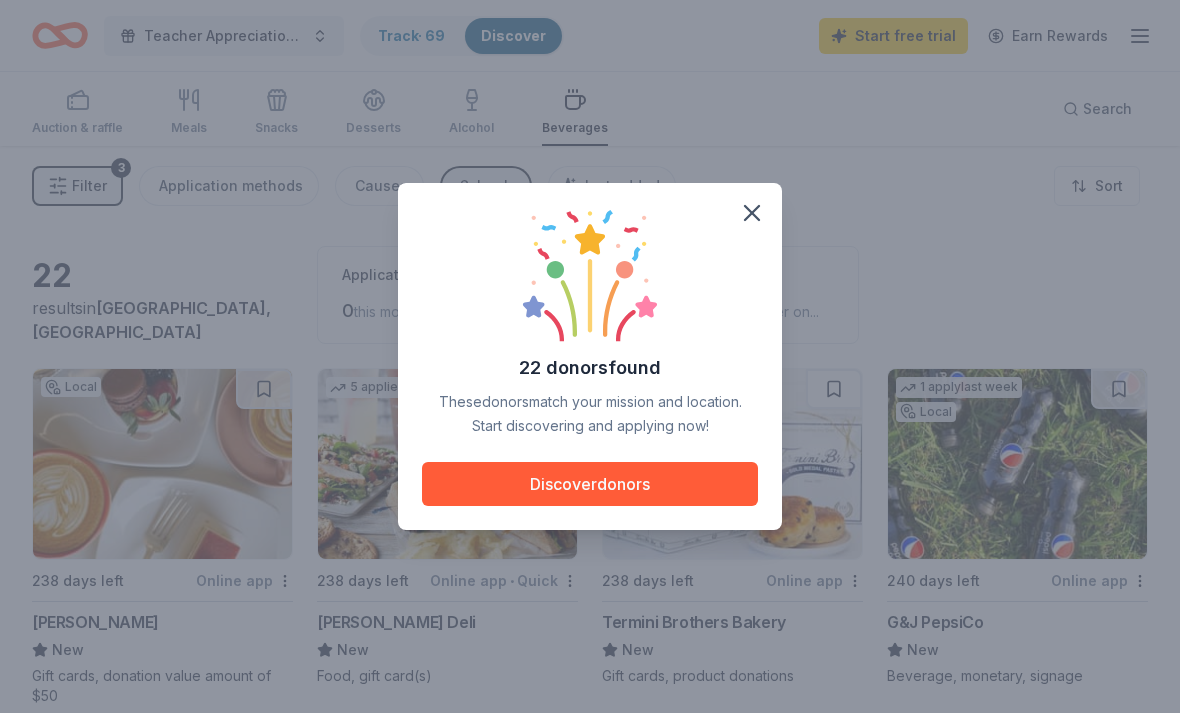 click on "Discover  donors" at bounding box center (590, 484) 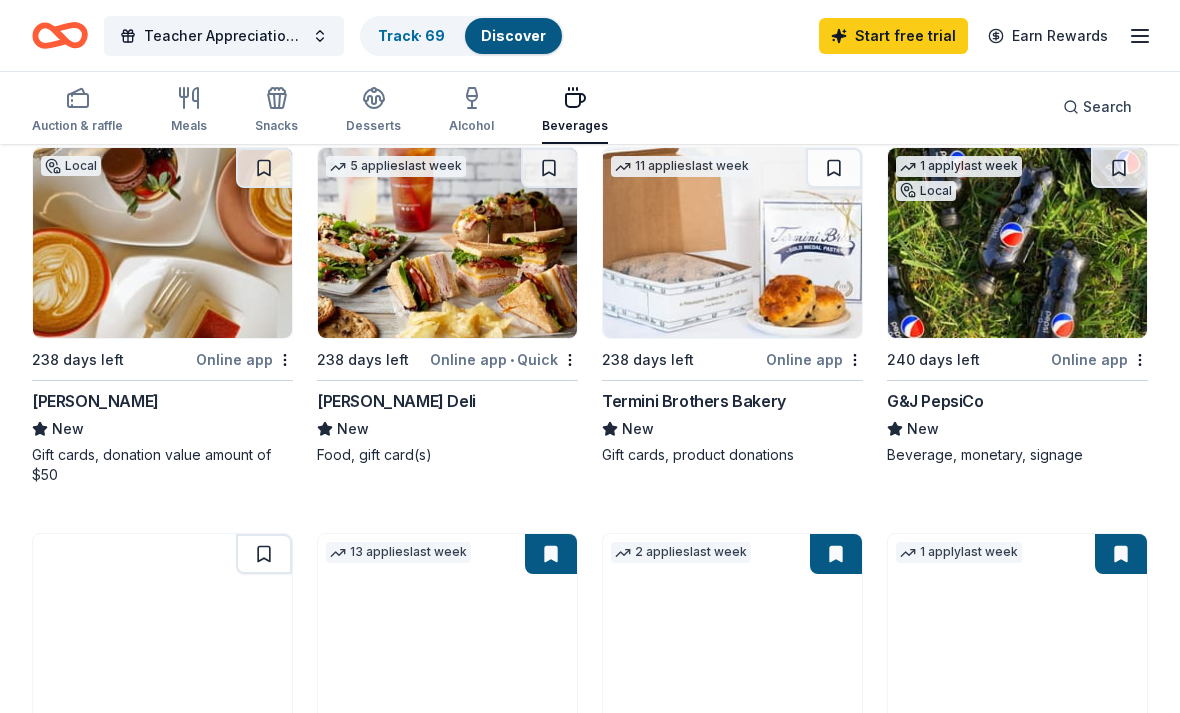 scroll, scrollTop: 0, scrollLeft: 0, axis: both 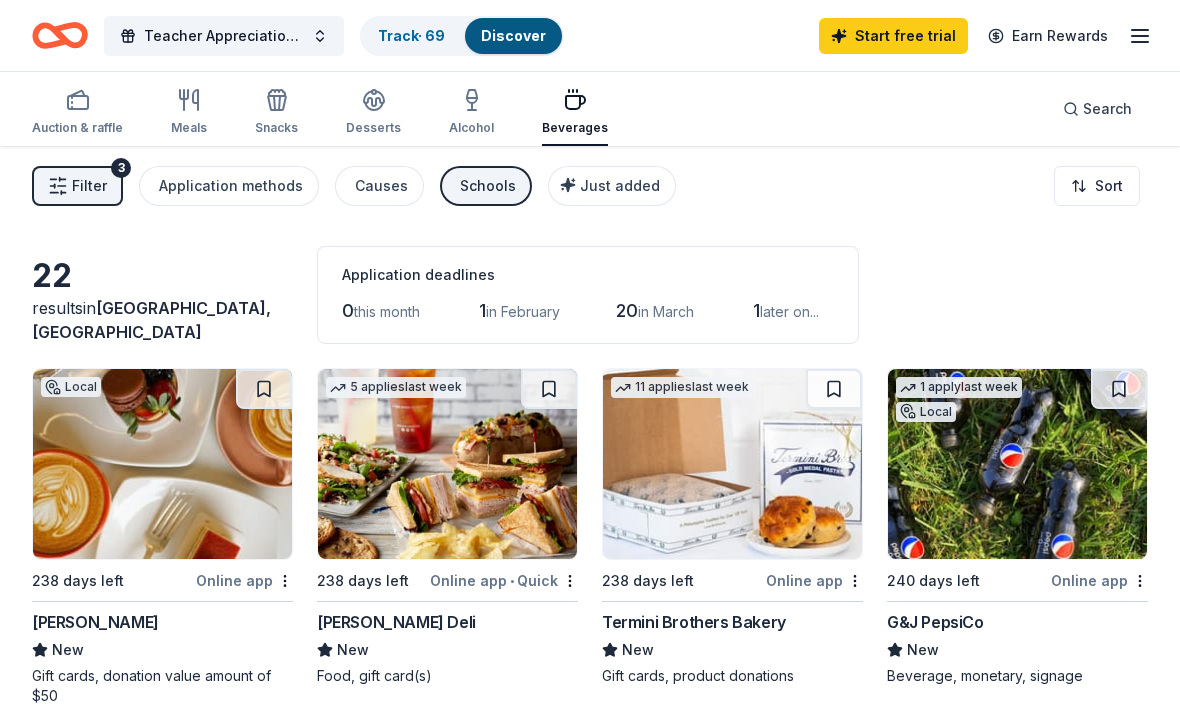 click on "Track  · 69" at bounding box center [411, 35] 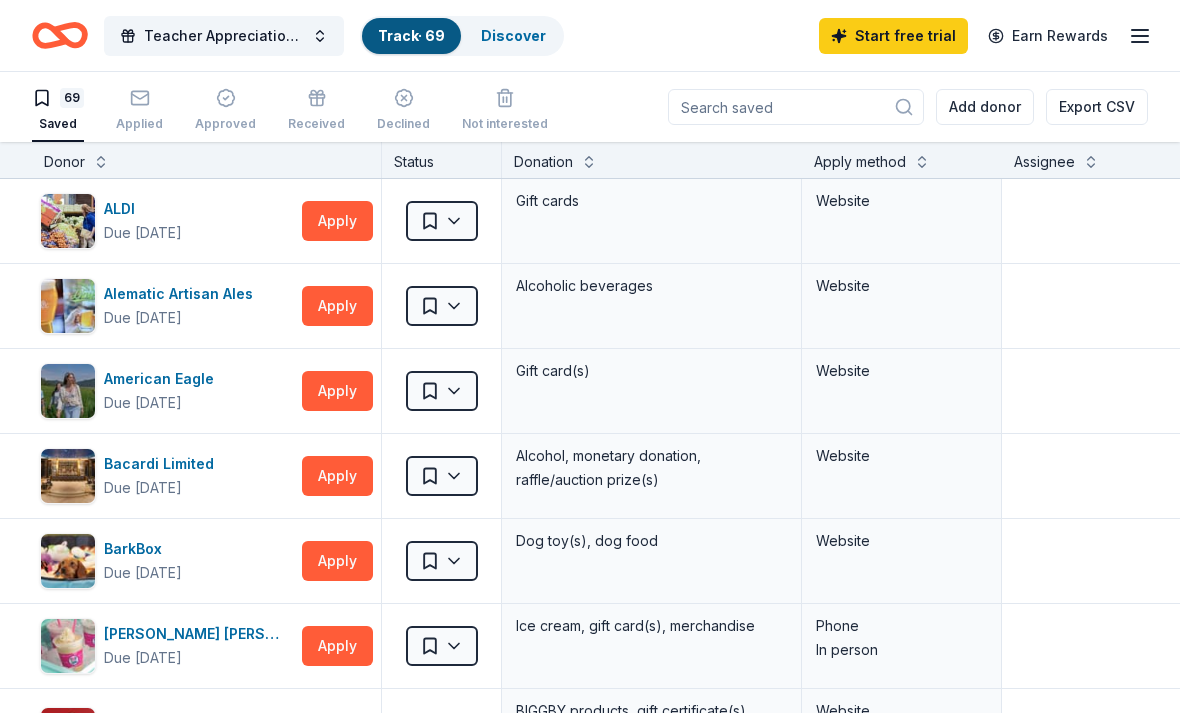 click on "Discover" at bounding box center [513, 35] 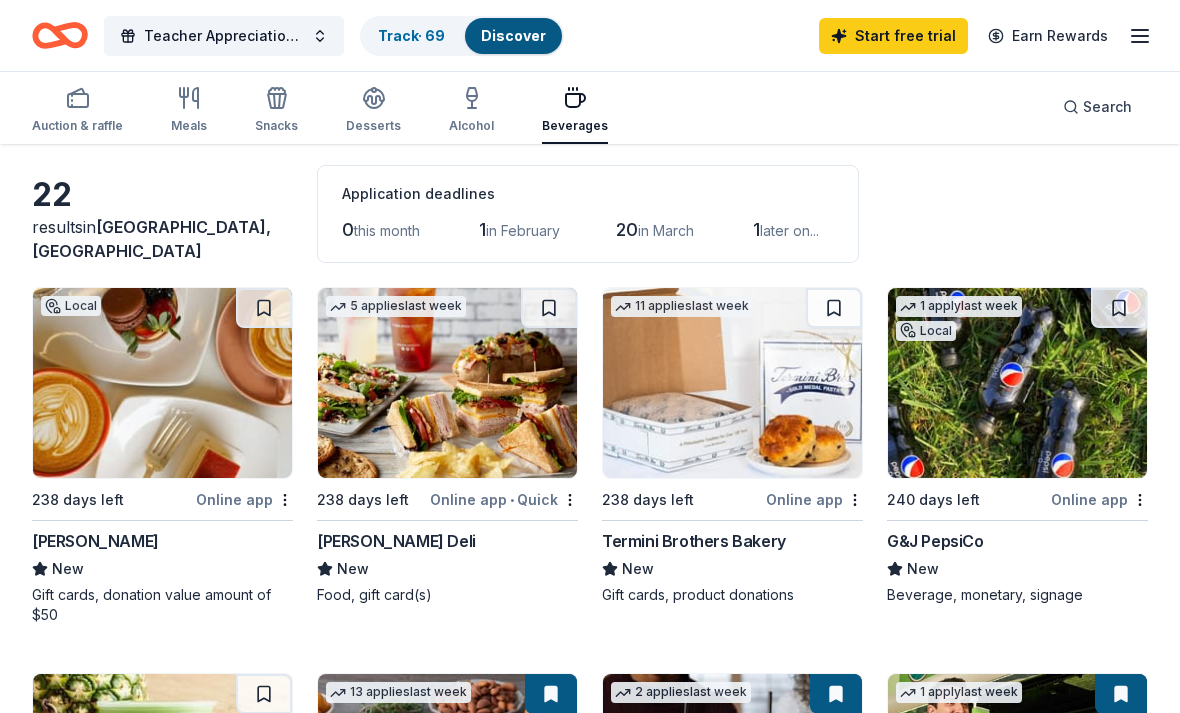 scroll, scrollTop: 81, scrollLeft: 0, axis: vertical 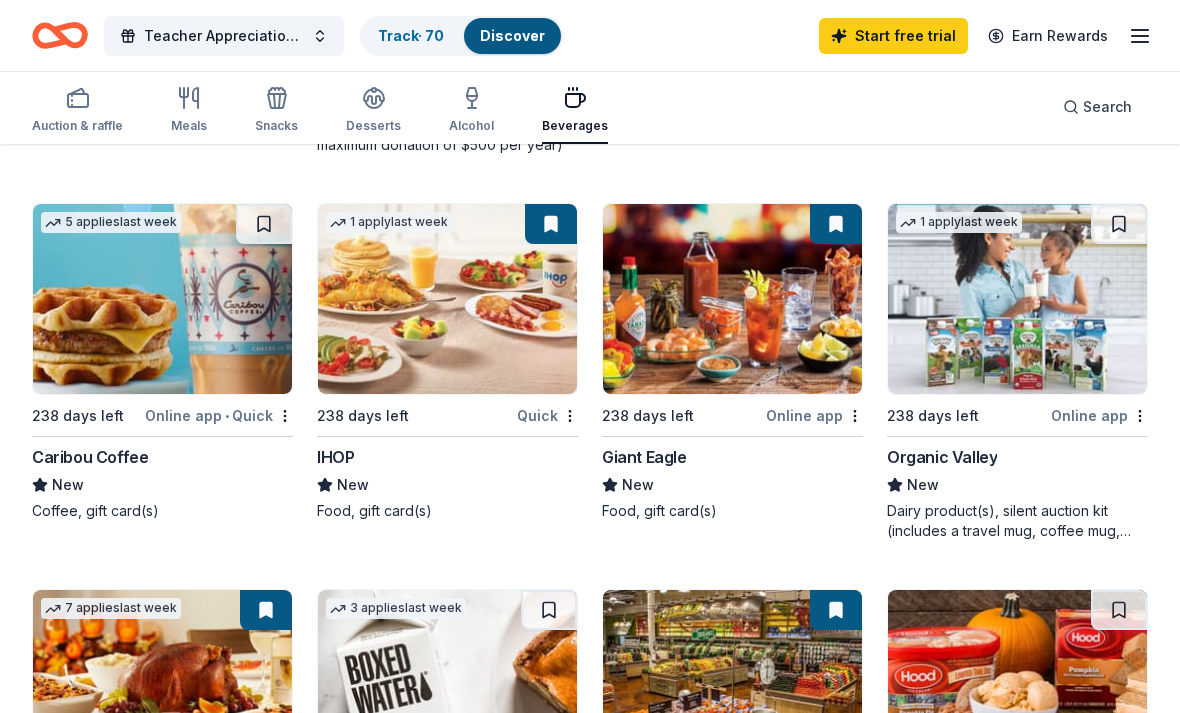 click at bounding box center (551, 225) 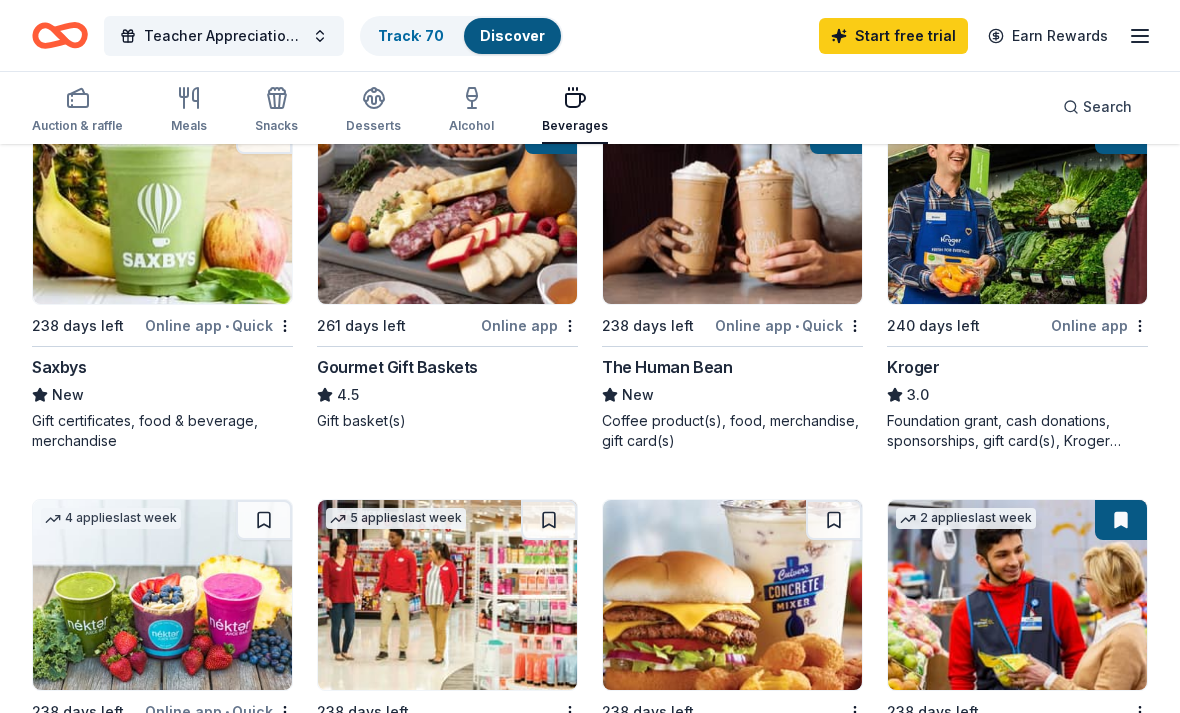 scroll, scrollTop: 563, scrollLeft: 0, axis: vertical 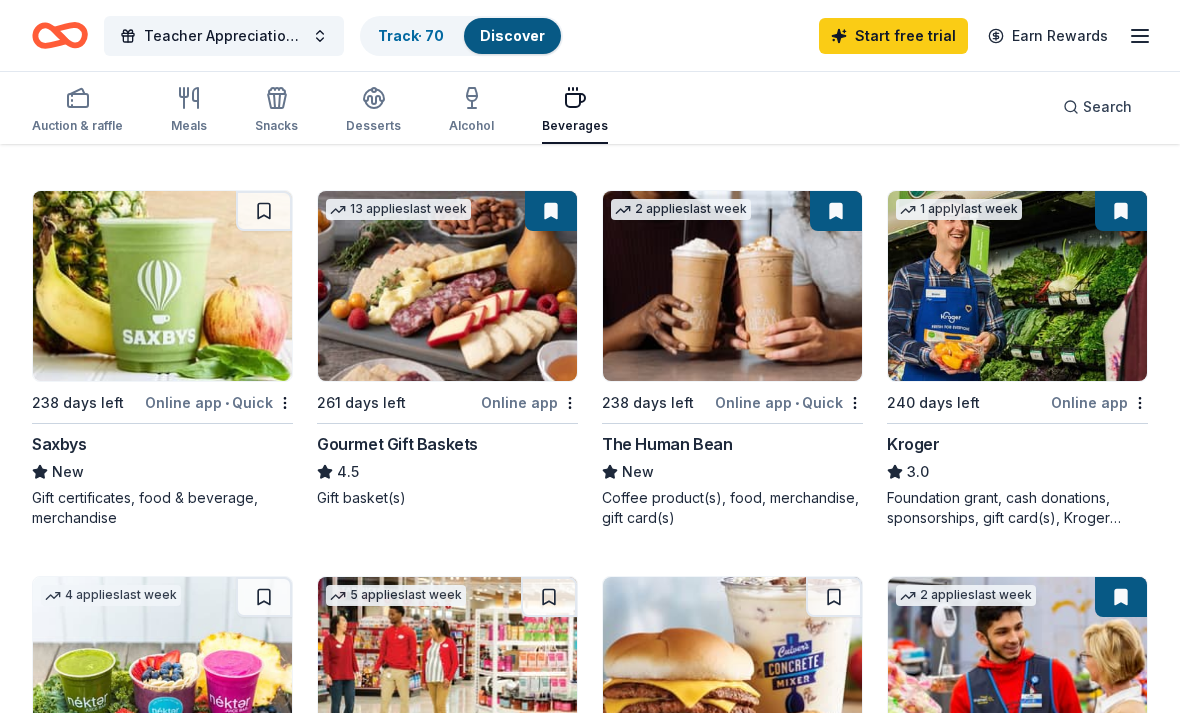 click 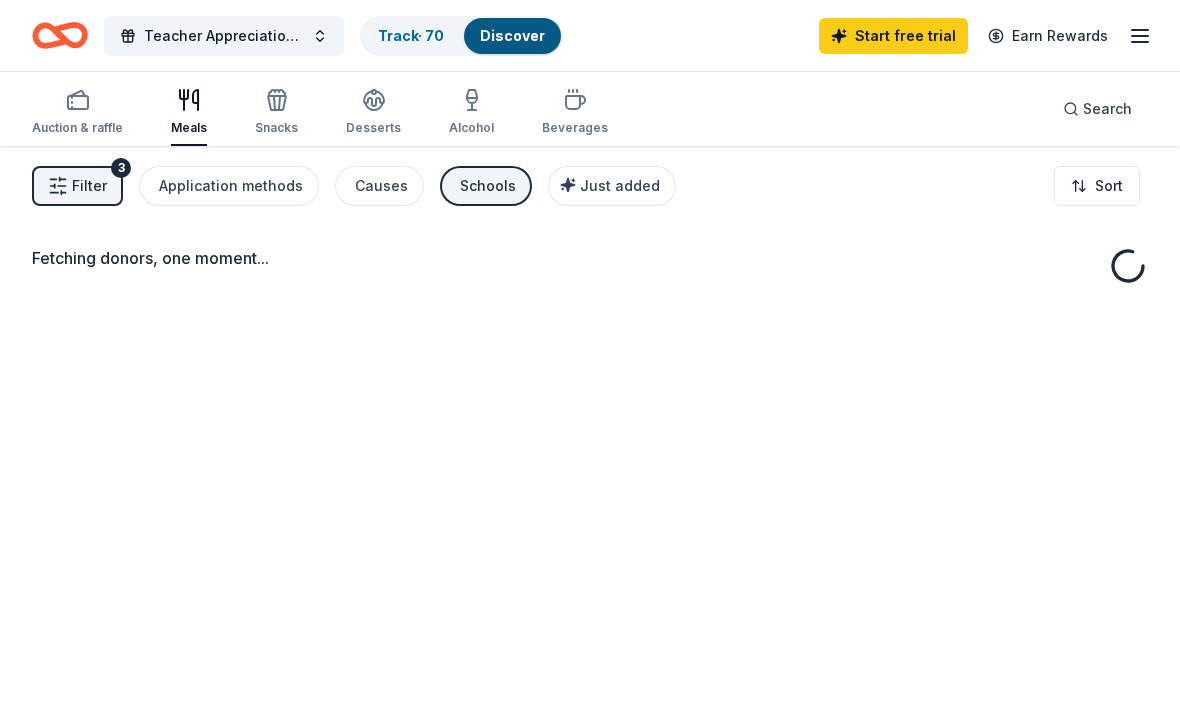 click 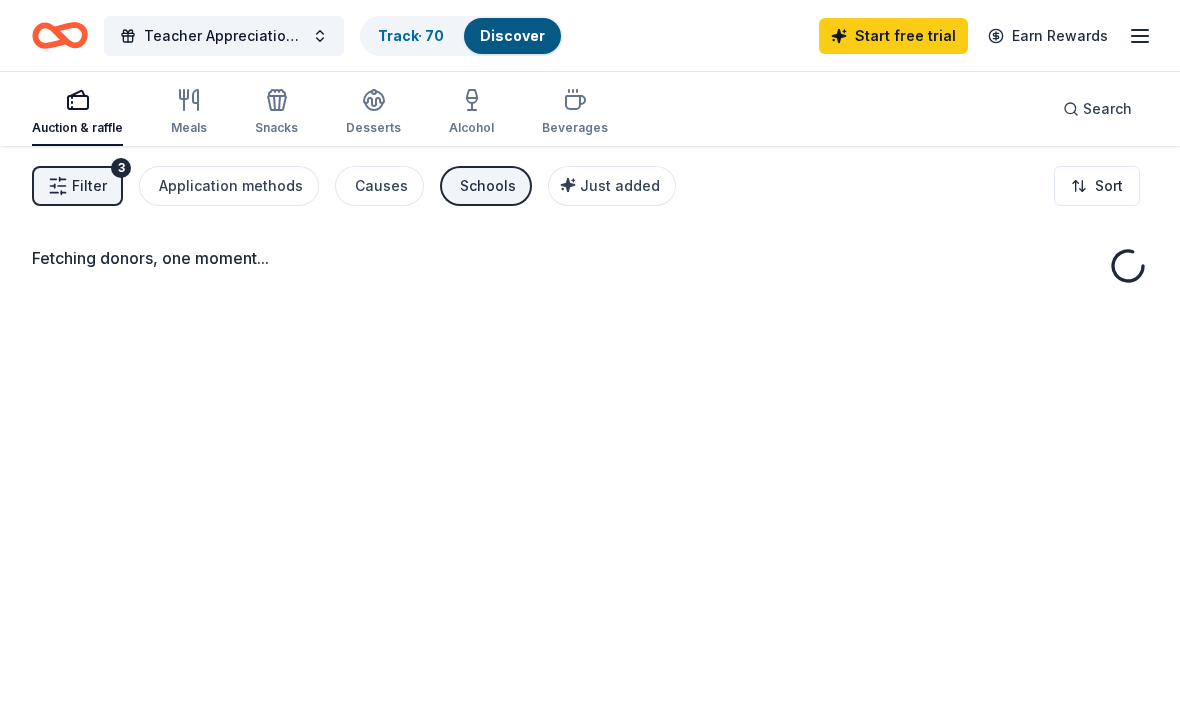 click on "Auction & raffle" at bounding box center (77, 112) 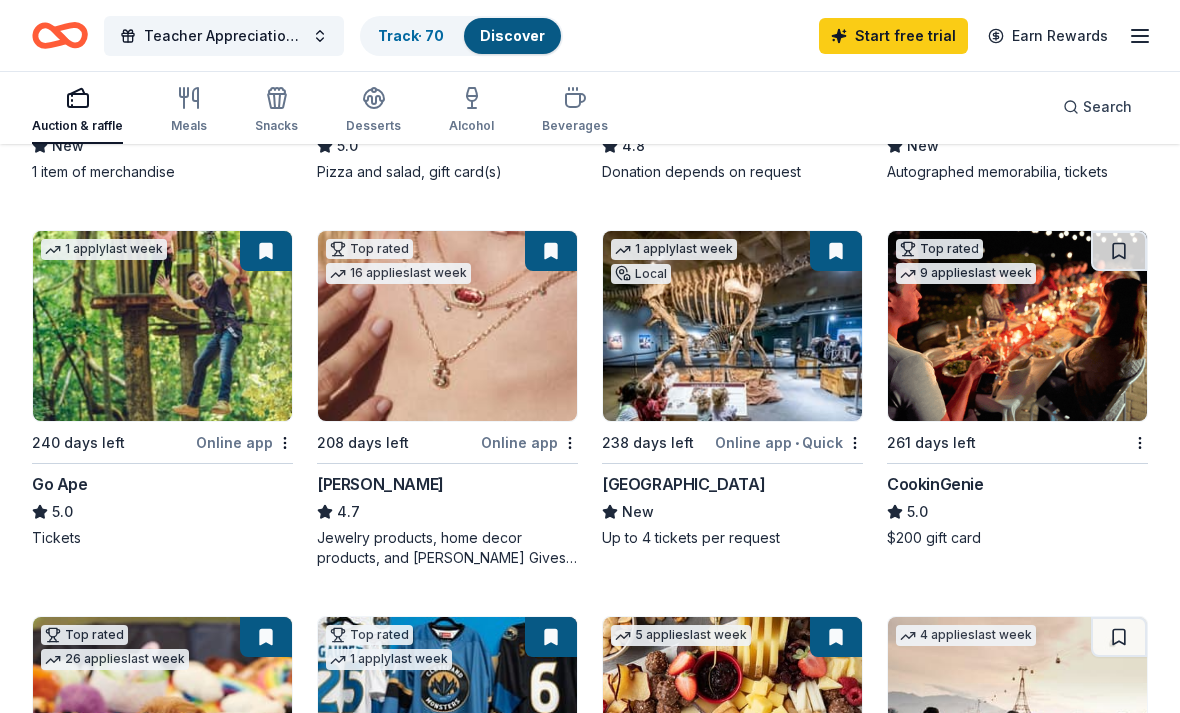 scroll, scrollTop: 506, scrollLeft: 0, axis: vertical 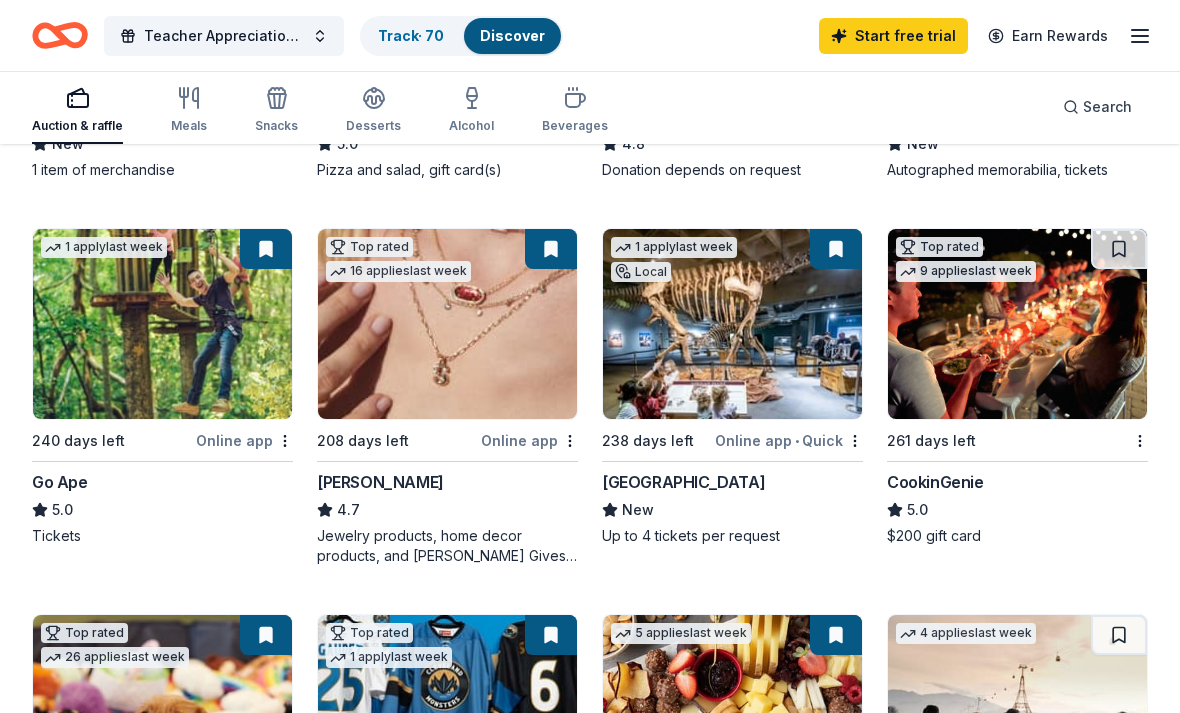 click at bounding box center [836, 249] 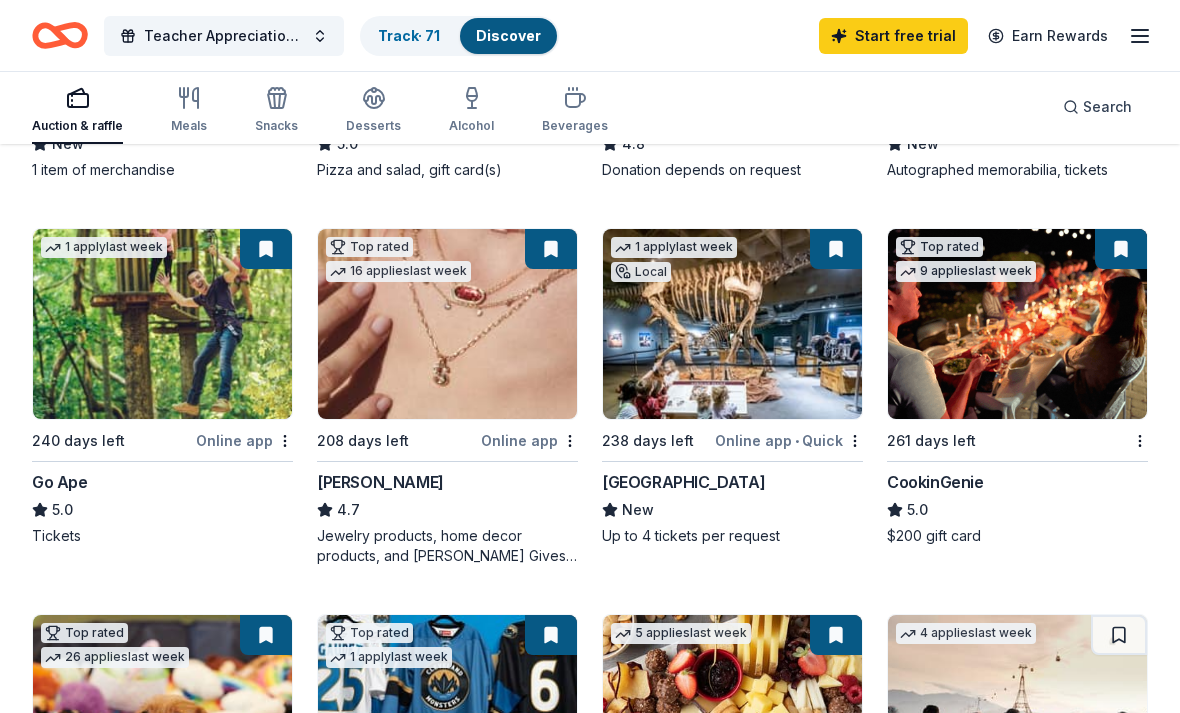 click at bounding box center [836, 249] 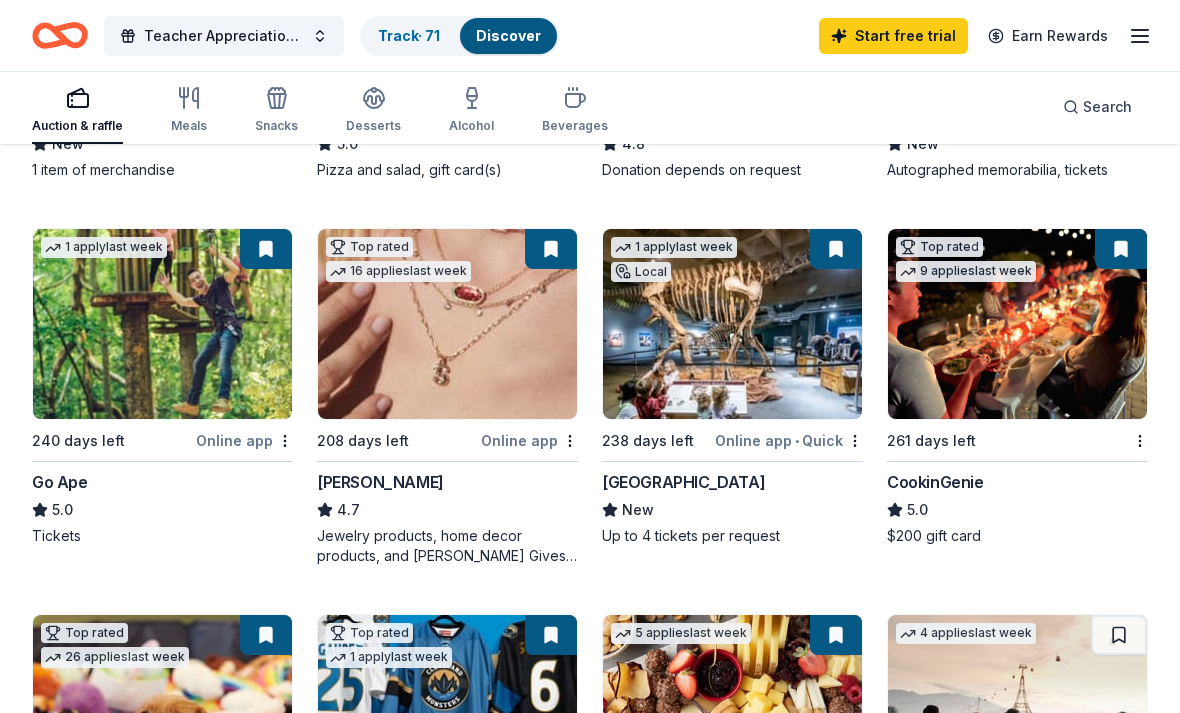click at bounding box center (836, 249) 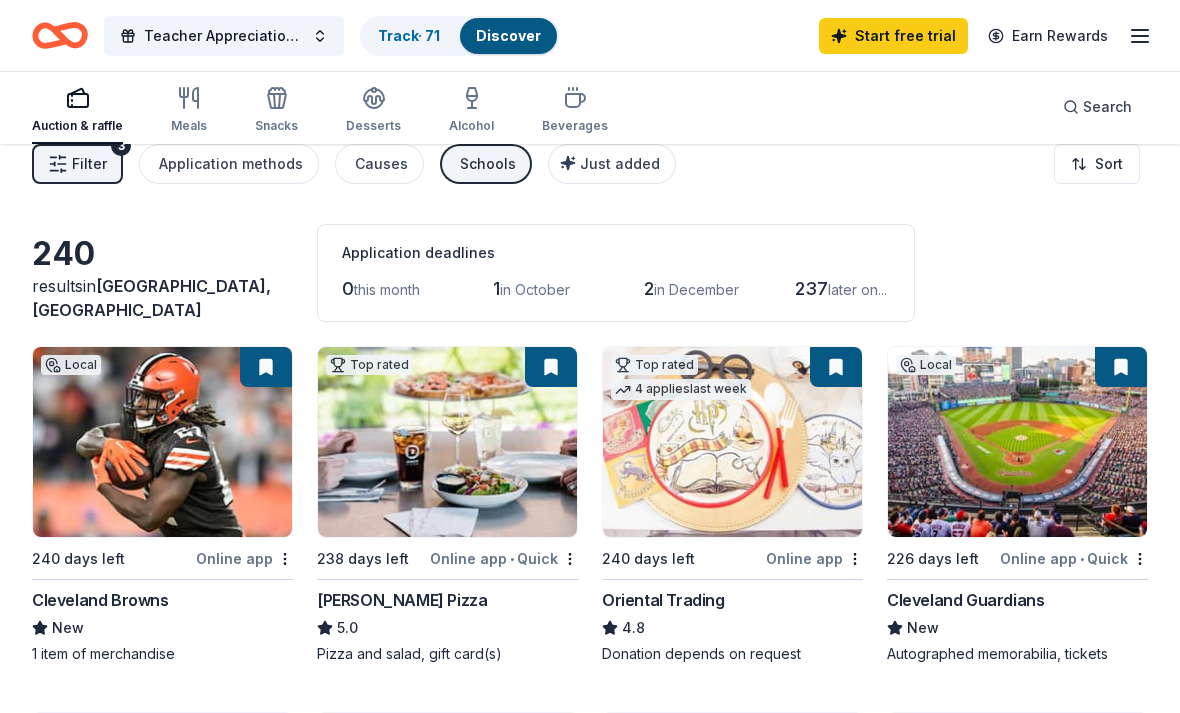 scroll, scrollTop: 0, scrollLeft: 0, axis: both 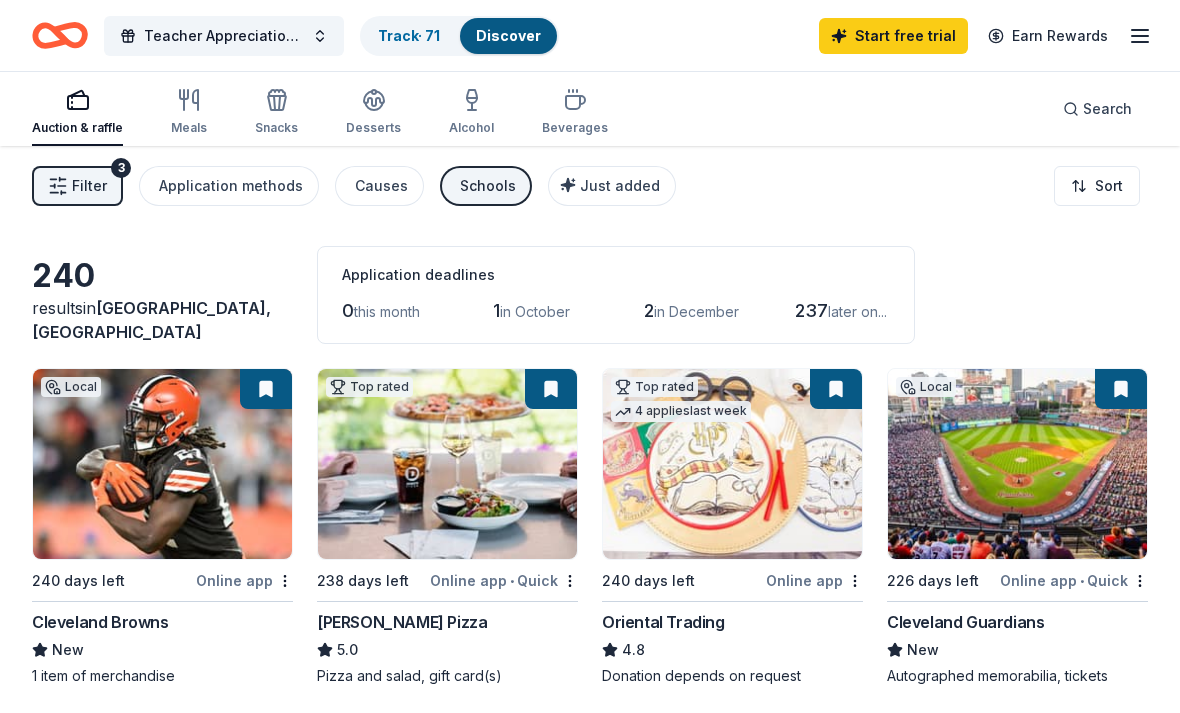 click on "Meals" at bounding box center [189, 112] 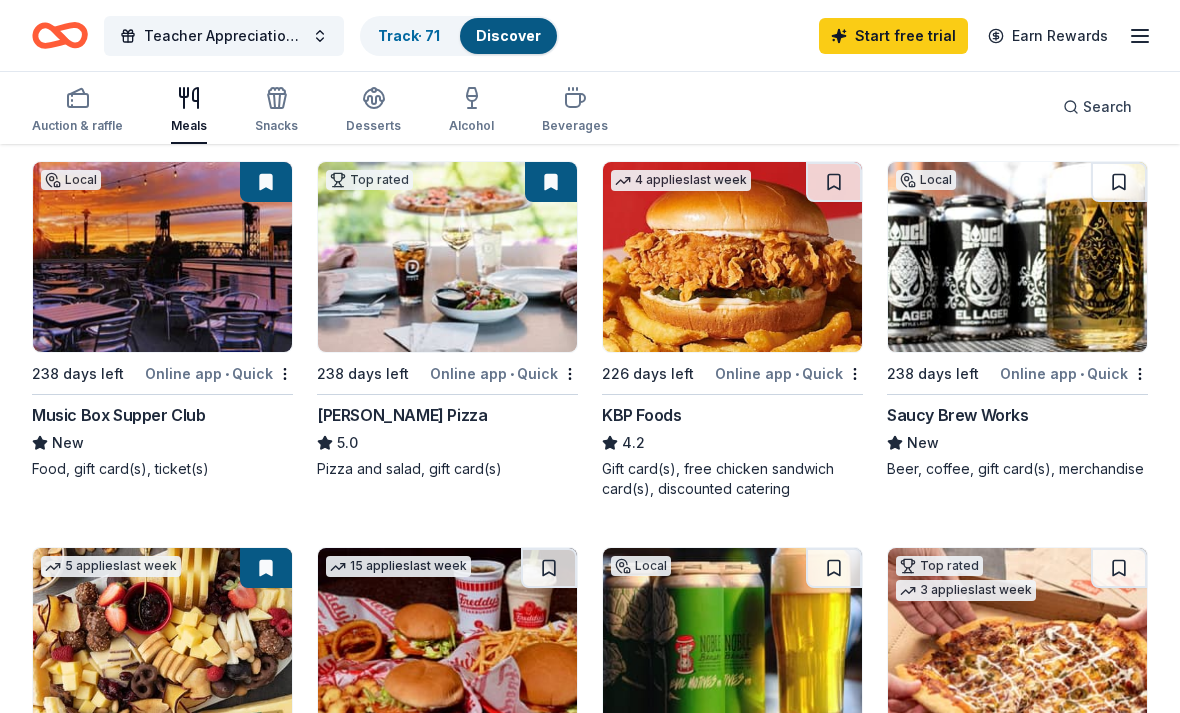 scroll, scrollTop: 209, scrollLeft: 0, axis: vertical 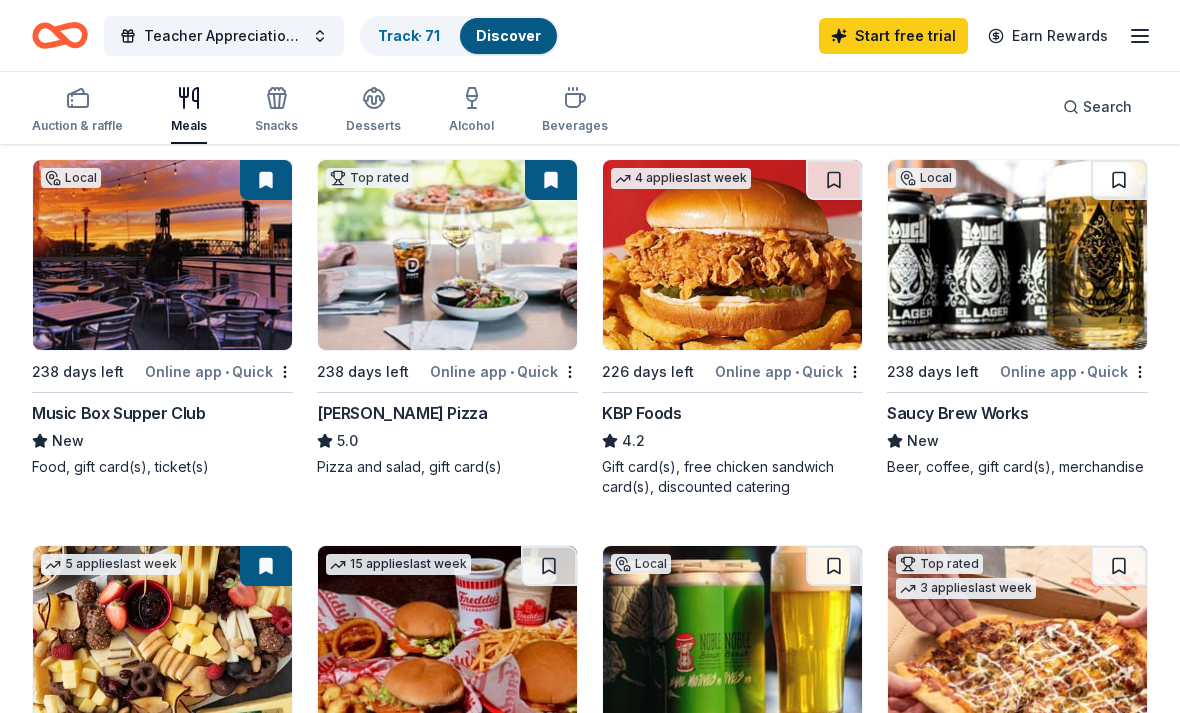 click at bounding box center (1119, 180) 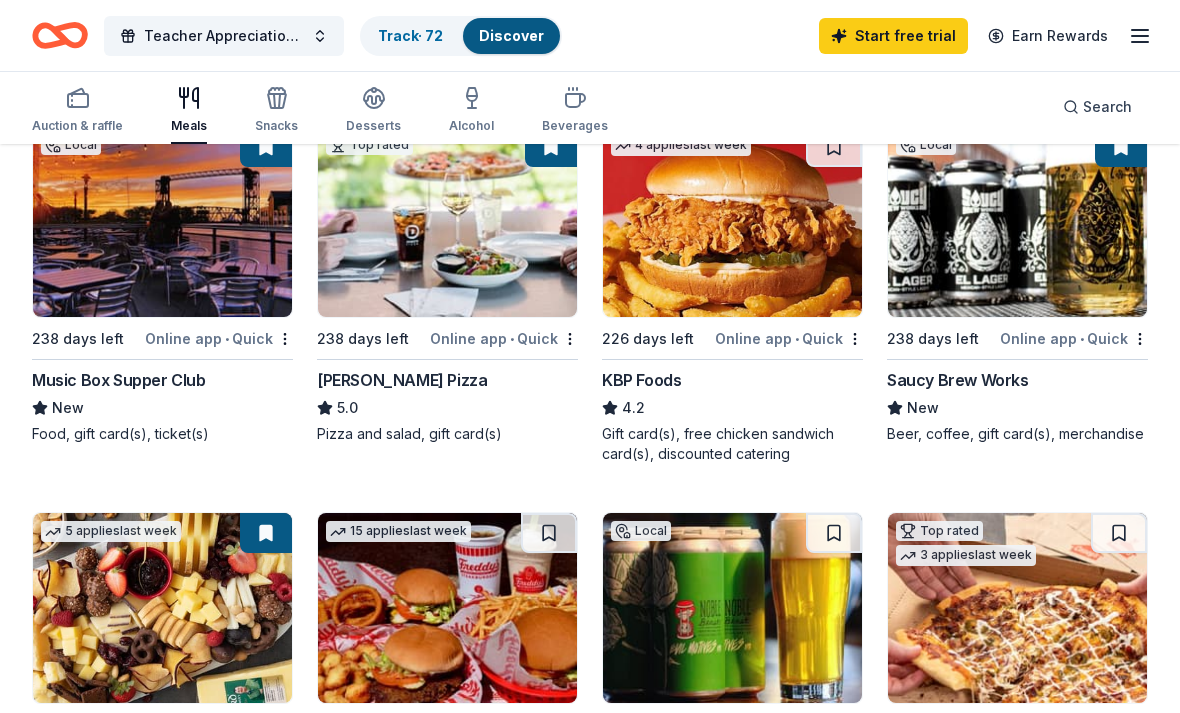 scroll, scrollTop: 0, scrollLeft: 0, axis: both 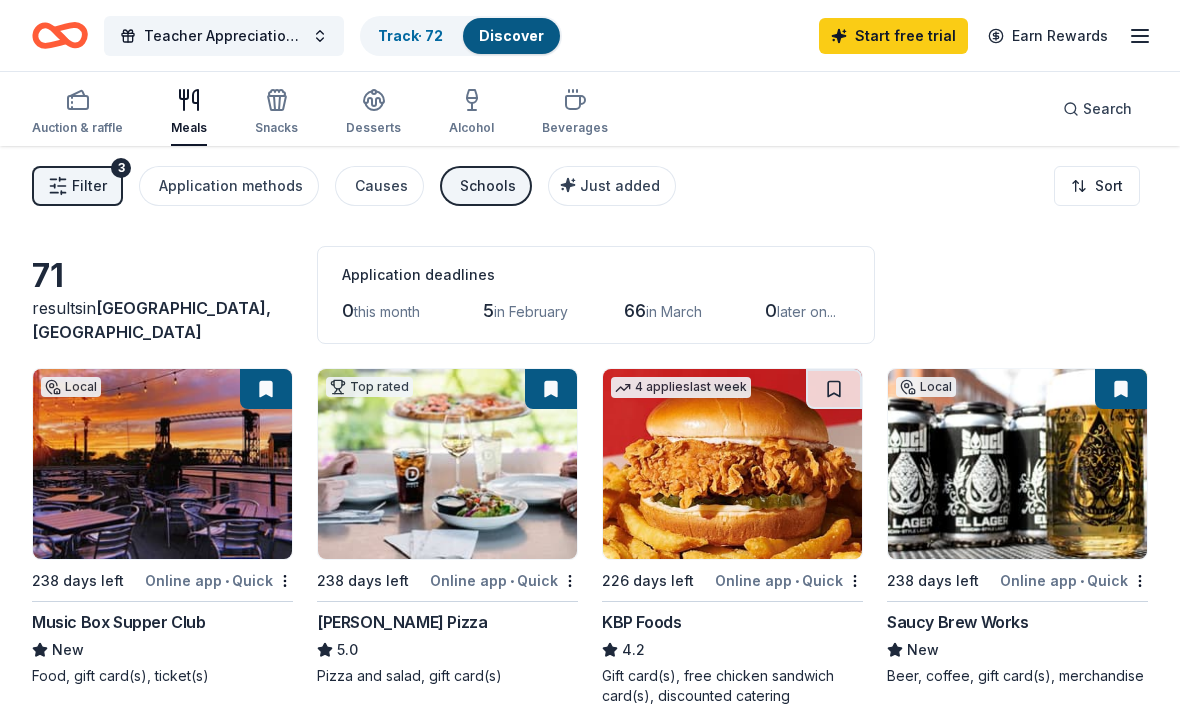 click 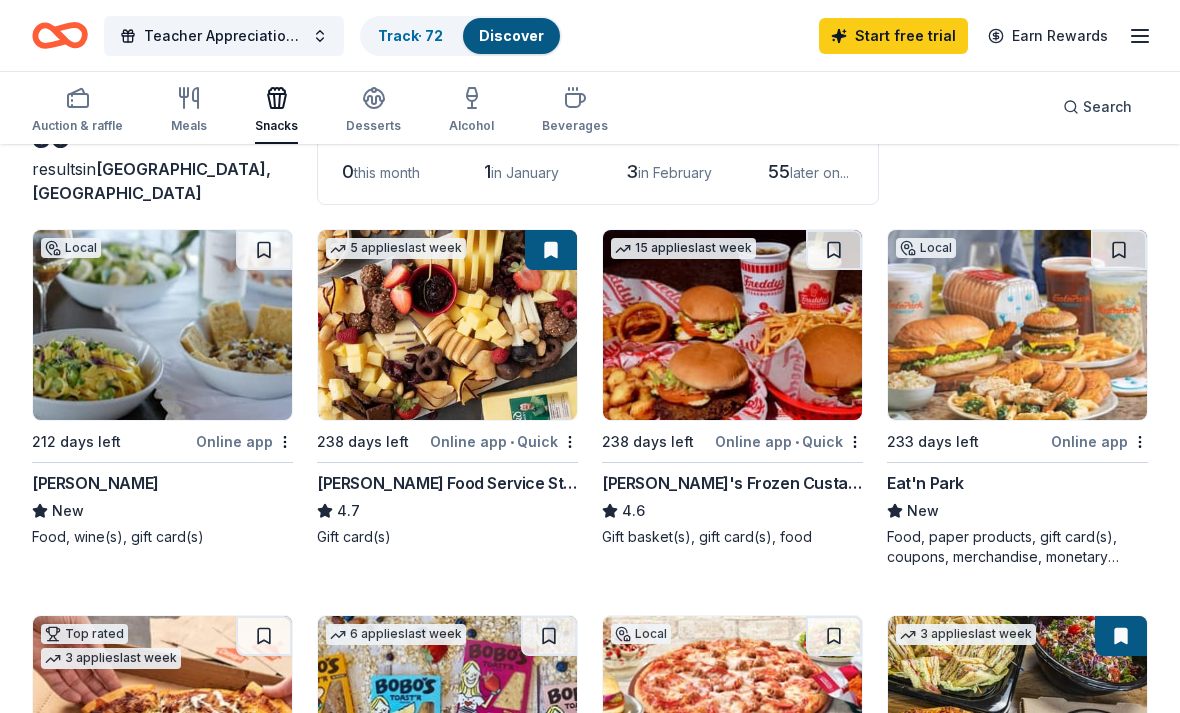 scroll, scrollTop: 133, scrollLeft: 0, axis: vertical 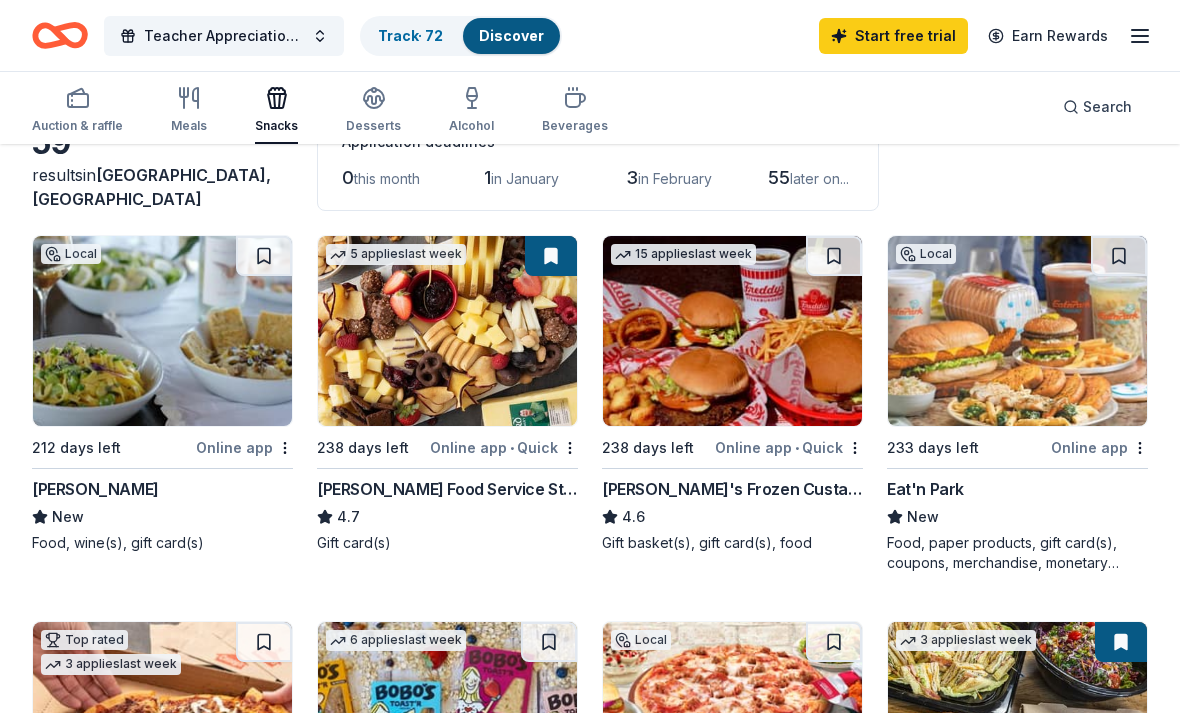 click 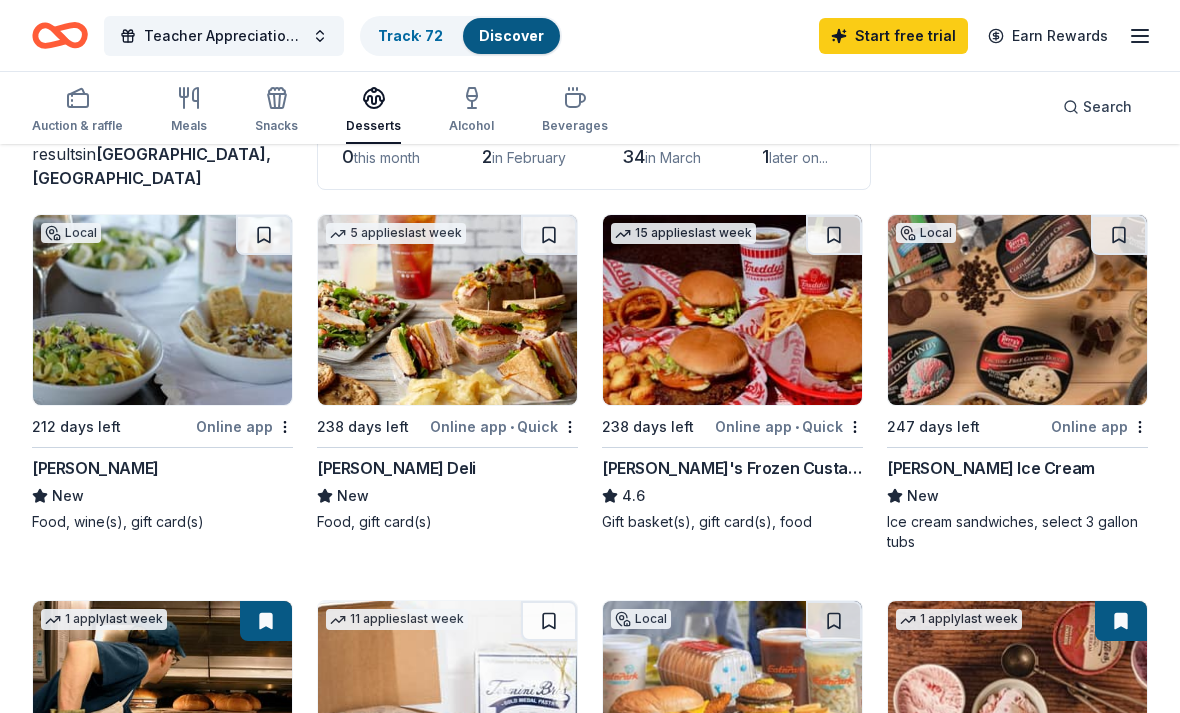 scroll, scrollTop: 127, scrollLeft: 0, axis: vertical 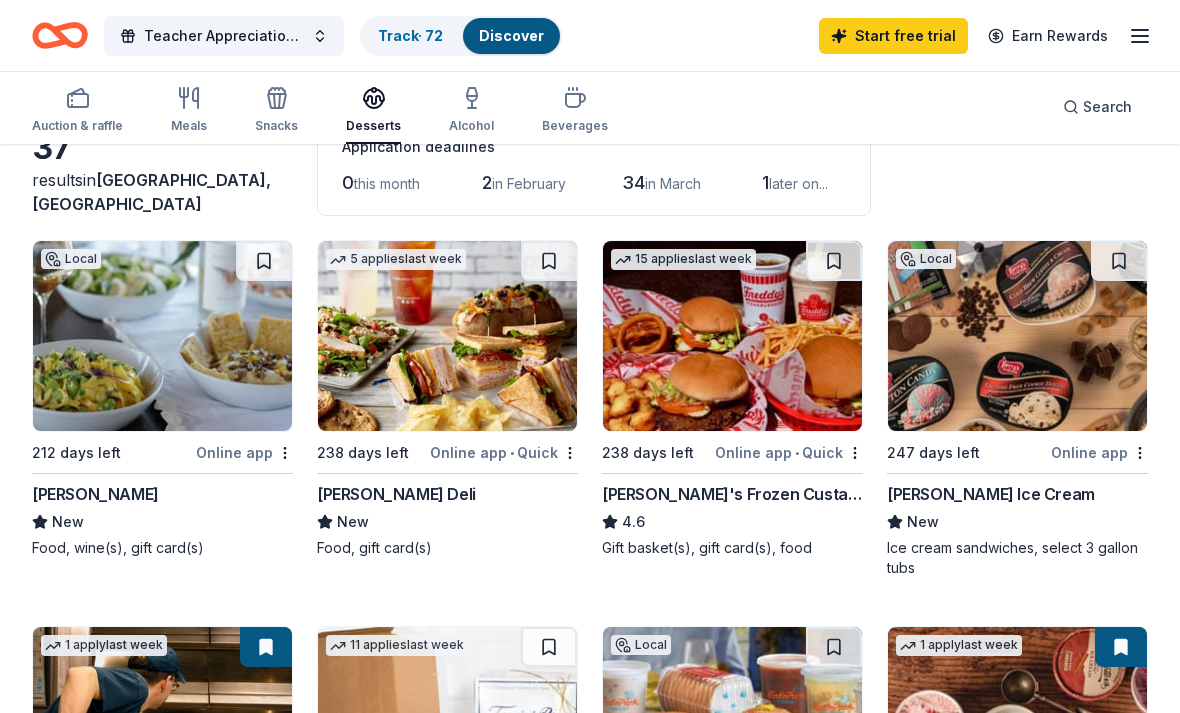 click 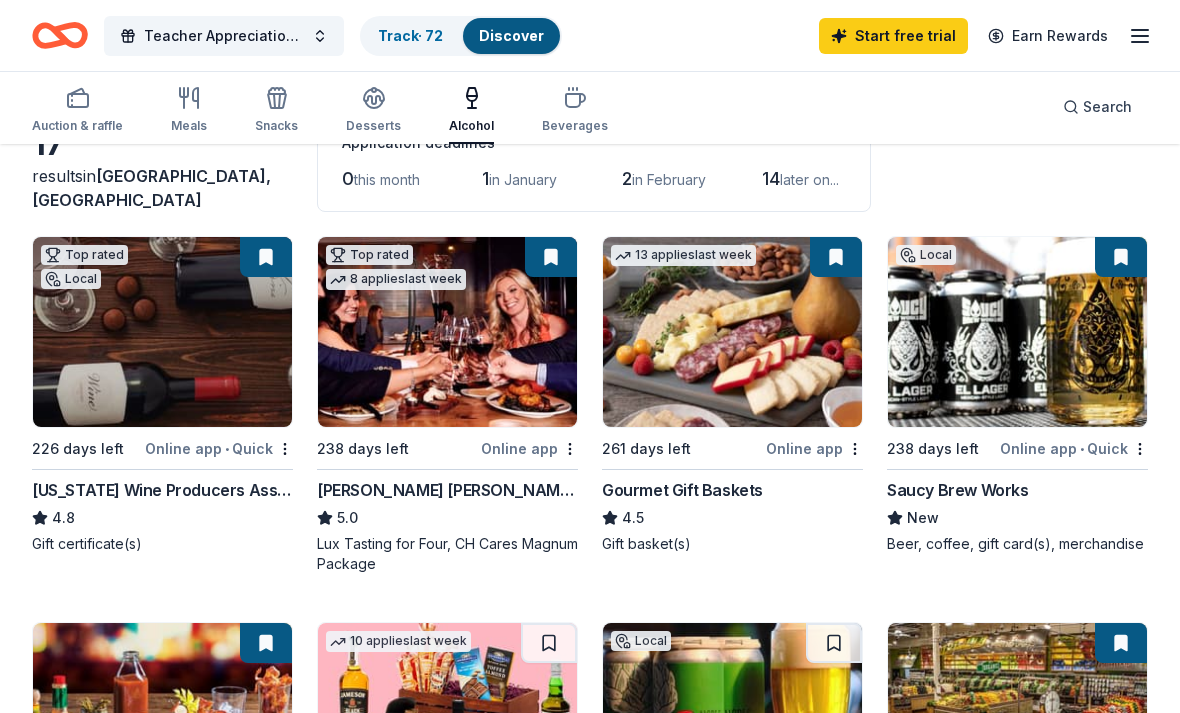 scroll, scrollTop: 125, scrollLeft: 0, axis: vertical 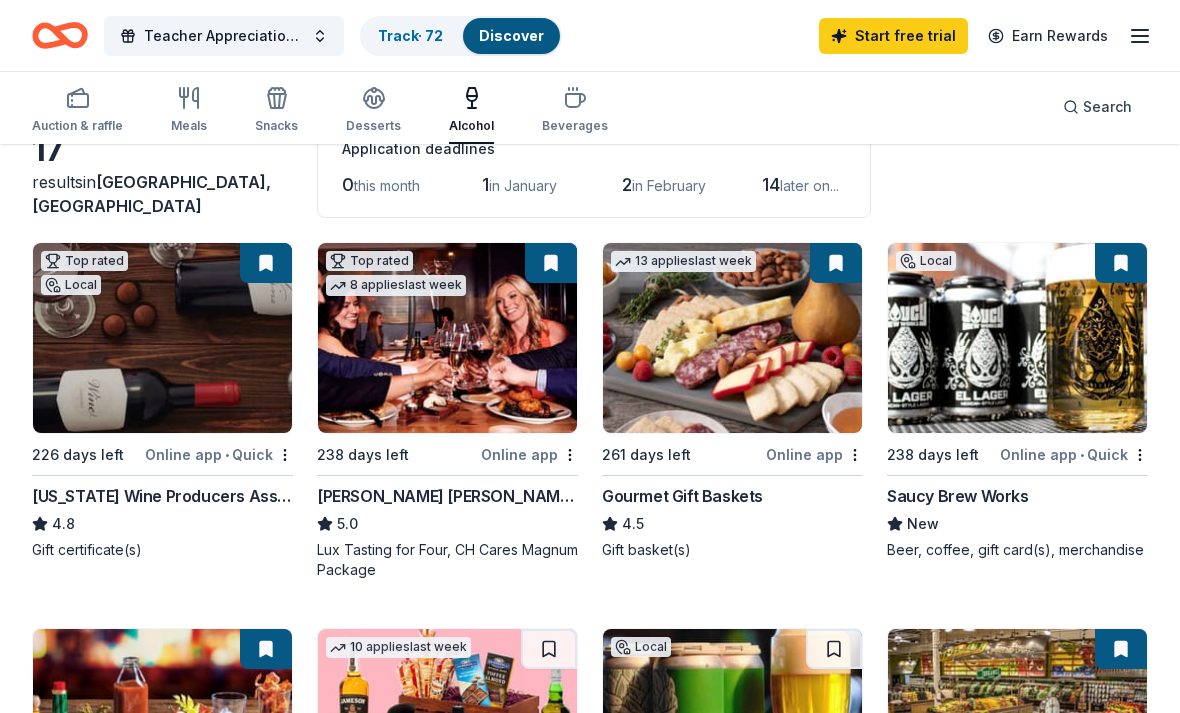 click 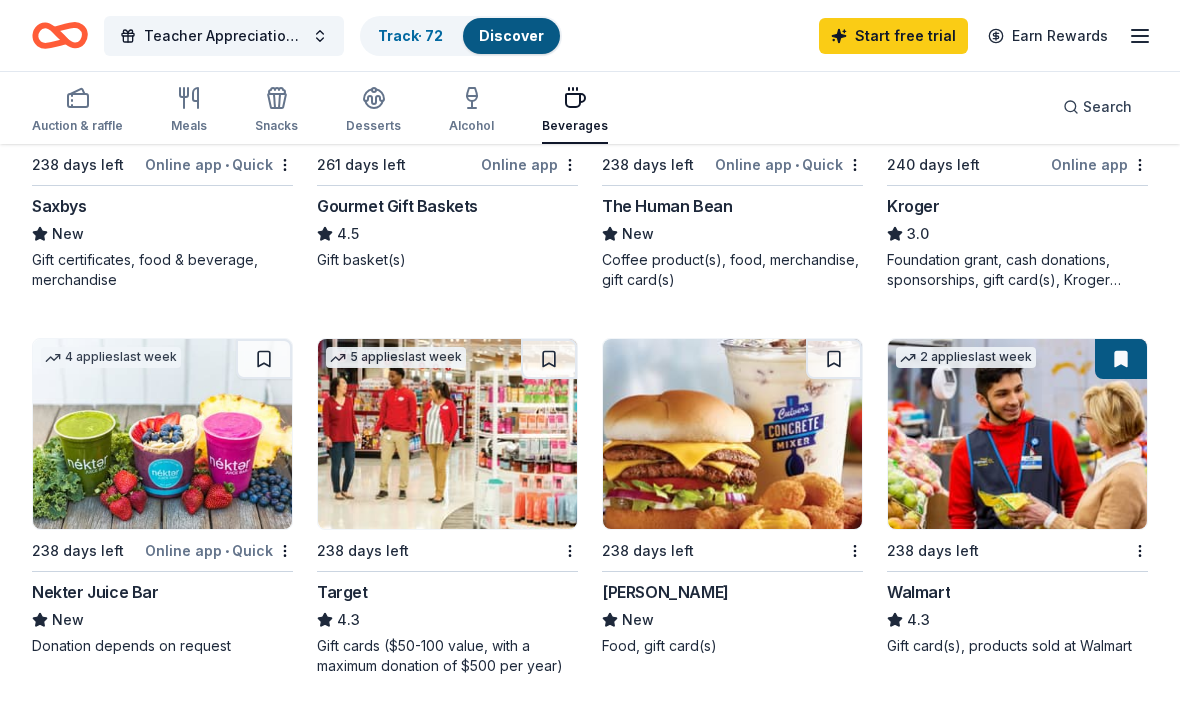 scroll, scrollTop: 807, scrollLeft: 0, axis: vertical 